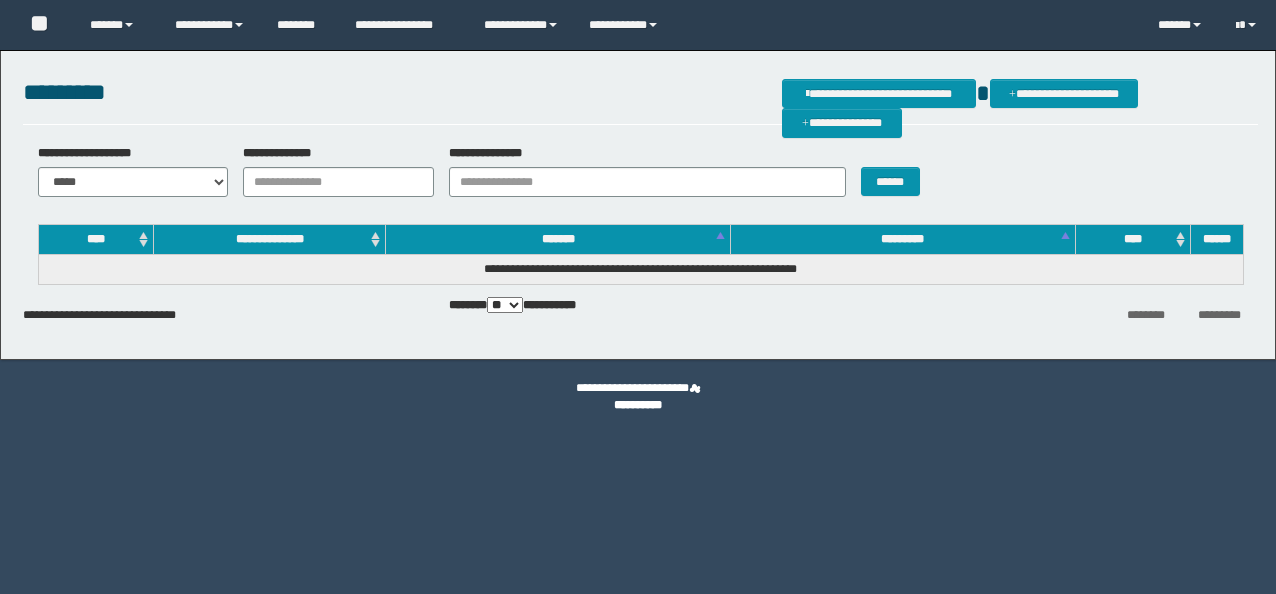 scroll, scrollTop: 0, scrollLeft: 0, axis: both 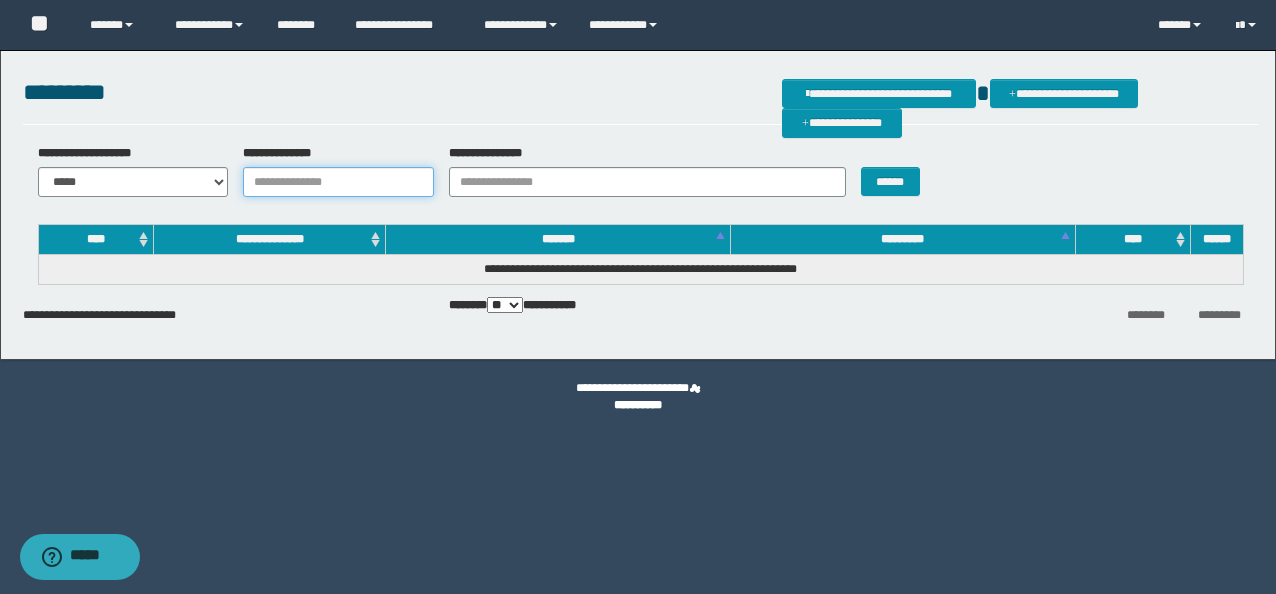 click on "**********" at bounding box center (338, 182) 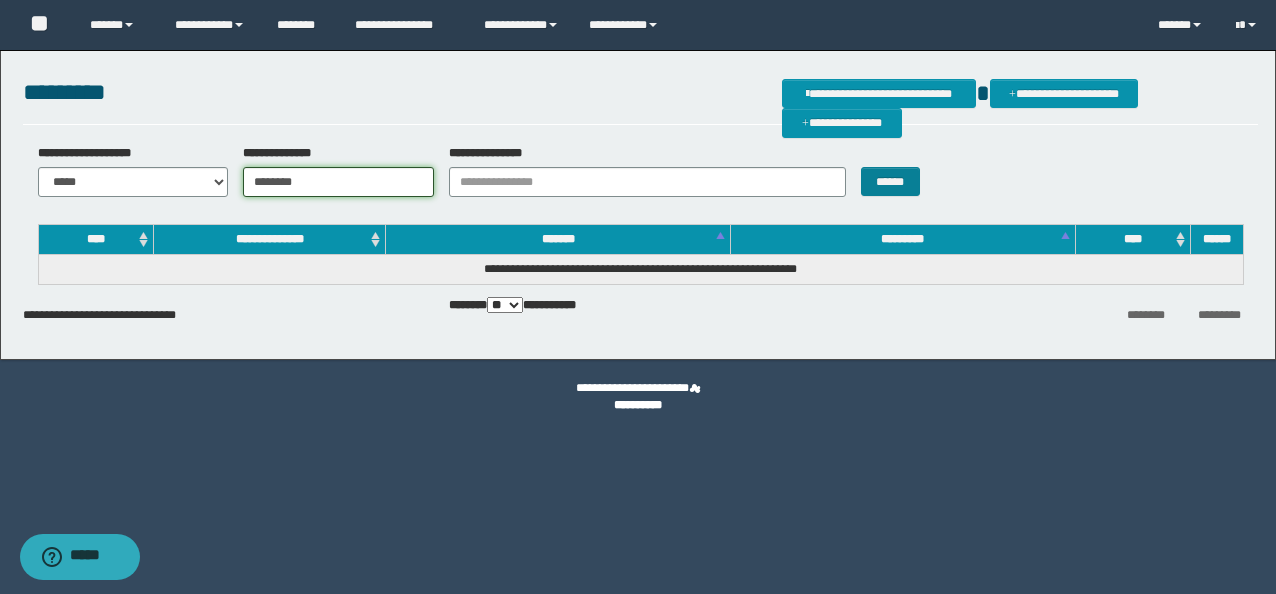 type on "********" 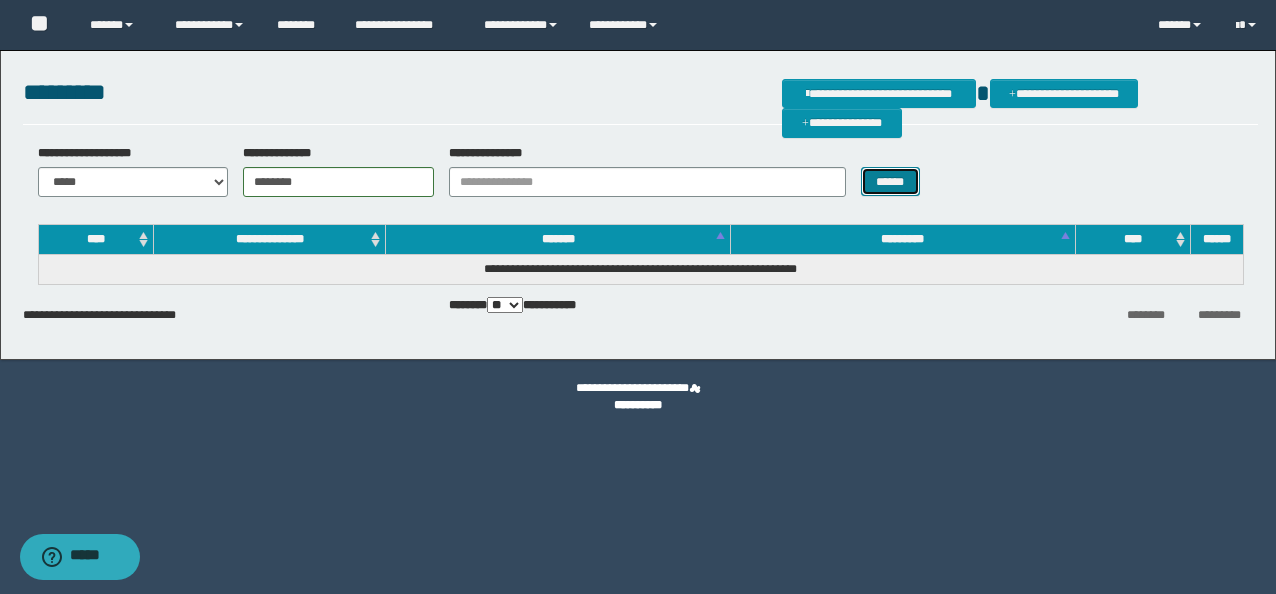 click on "******" at bounding box center (890, 181) 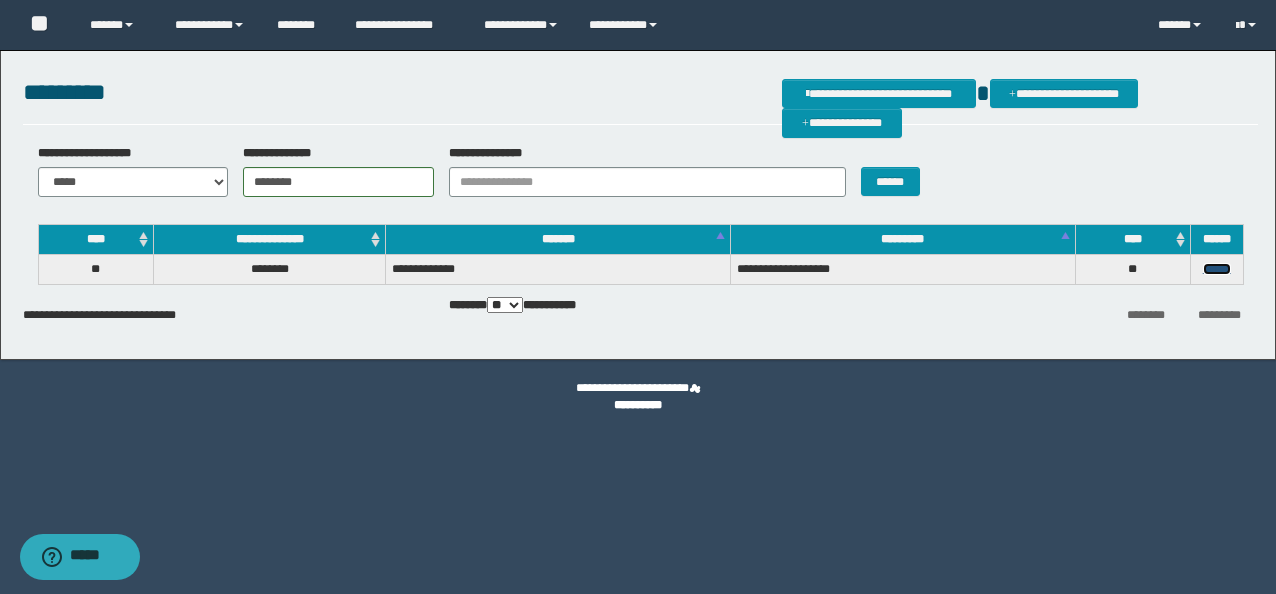 click on "******" at bounding box center [1217, 269] 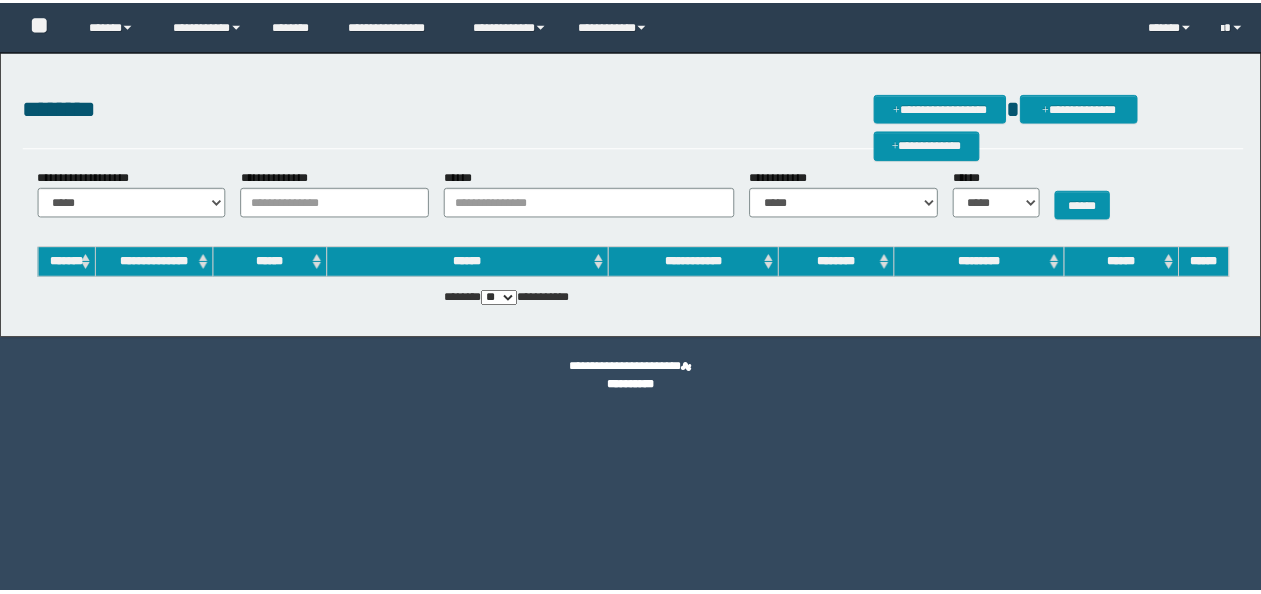 scroll, scrollTop: 0, scrollLeft: 0, axis: both 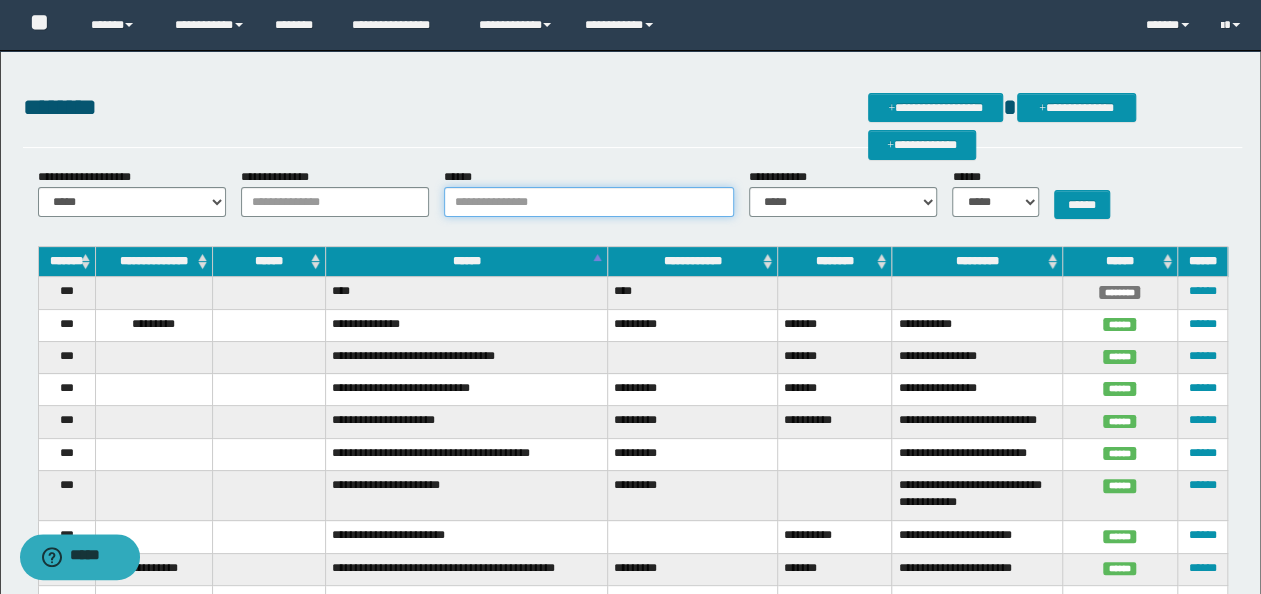 click on "******" at bounding box center (589, 202) 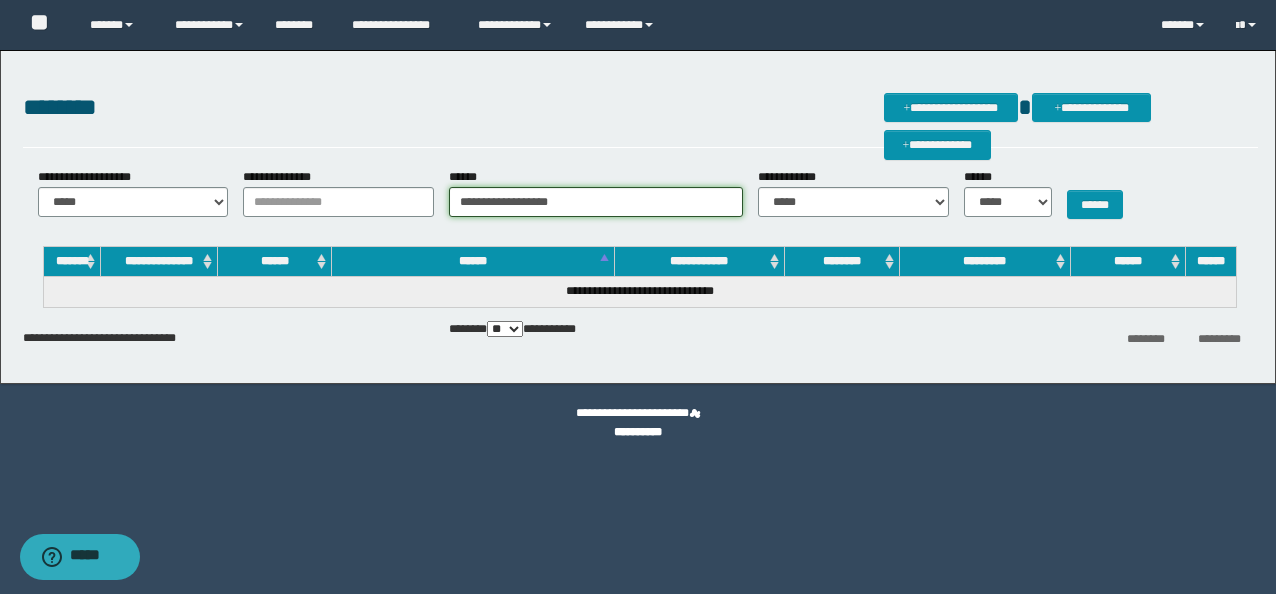 click on "**********" at bounding box center [596, 202] 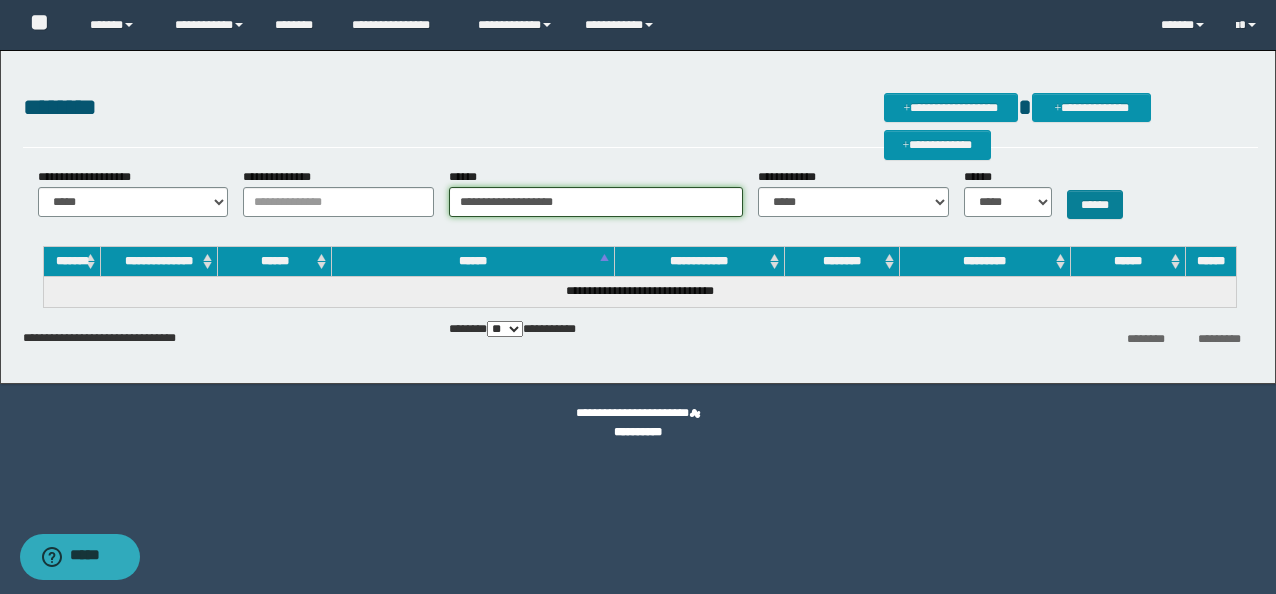 type on "**********" 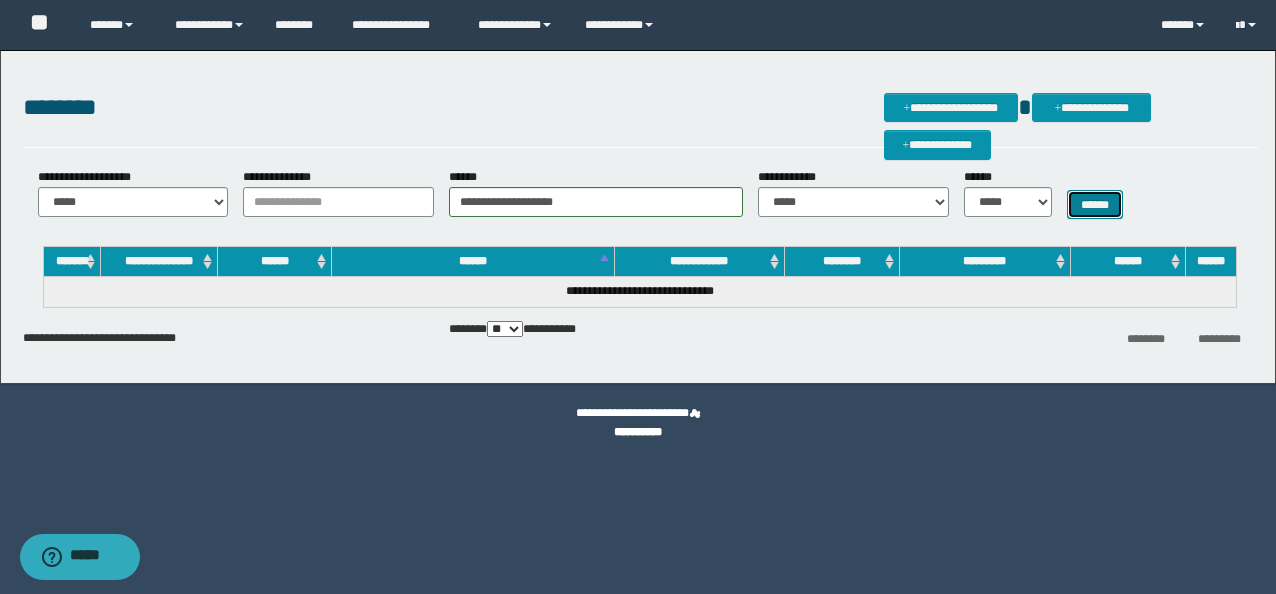 click on "******" at bounding box center [1095, 204] 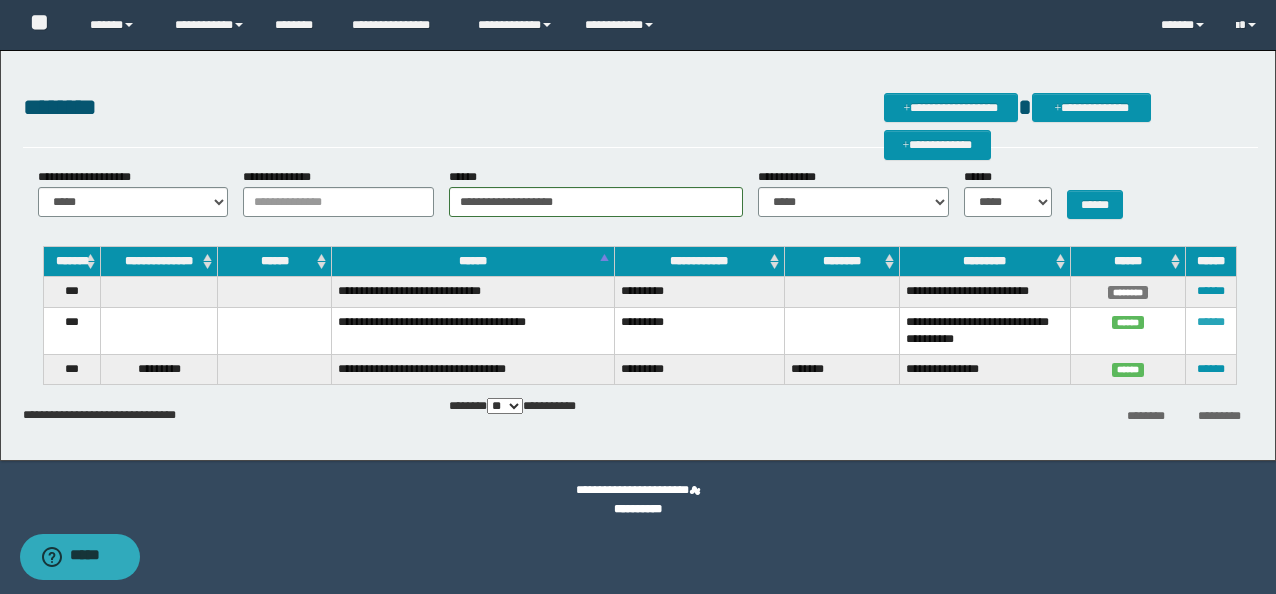 click on "******" at bounding box center (1211, 322) 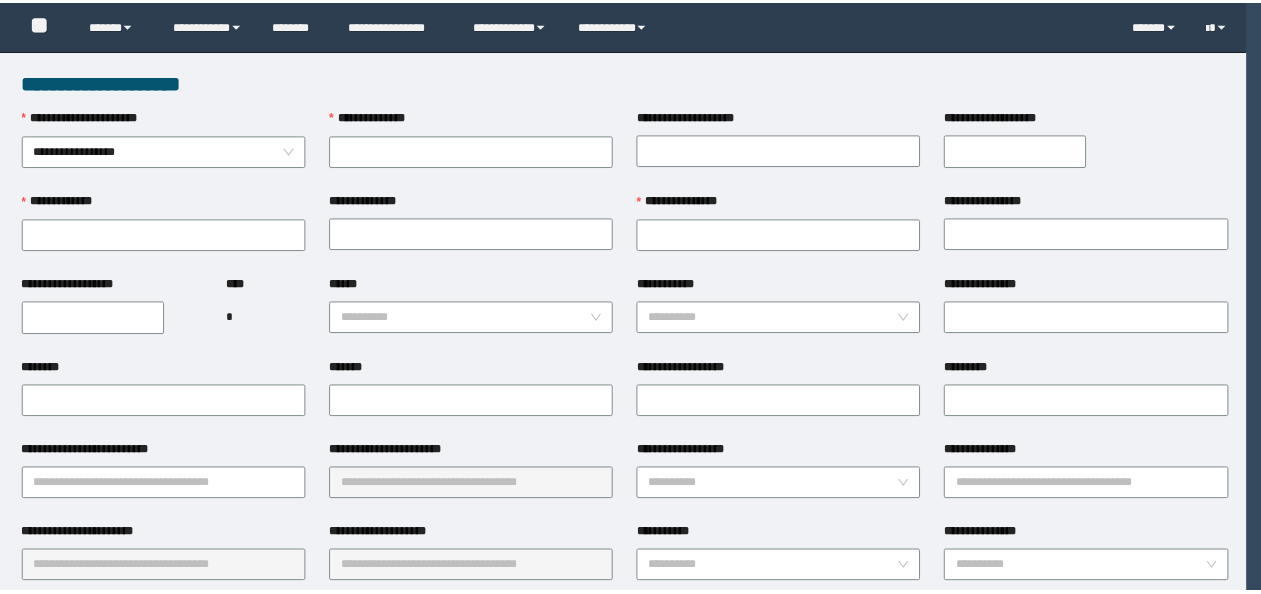 scroll, scrollTop: 0, scrollLeft: 0, axis: both 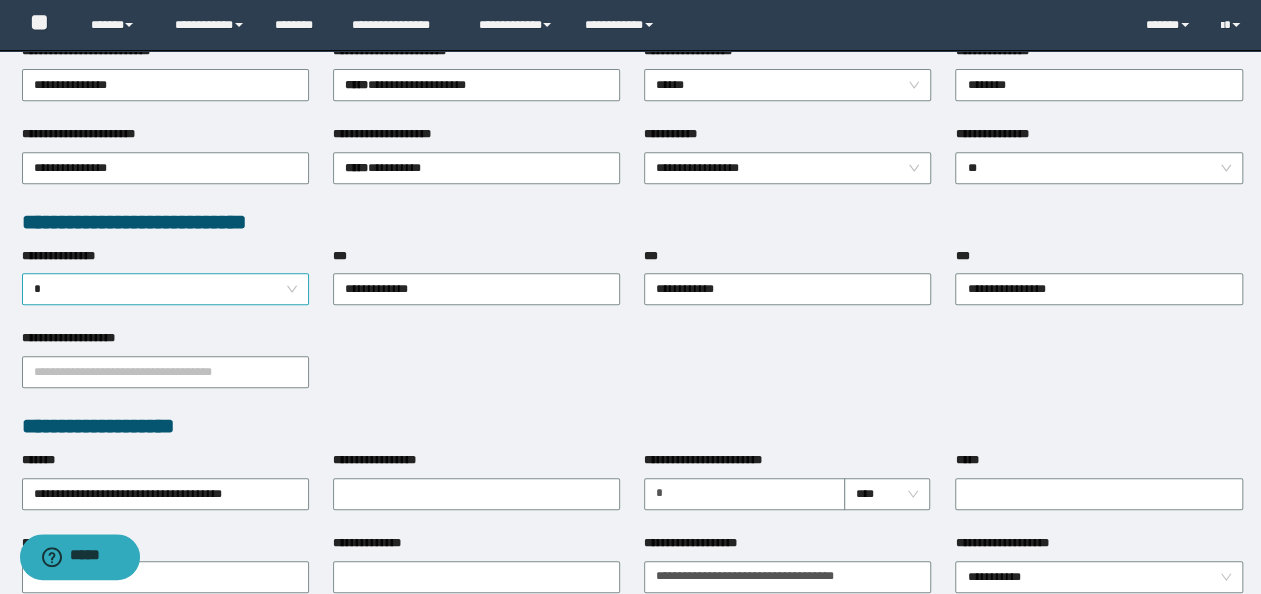 click on "*" at bounding box center (166, 289) 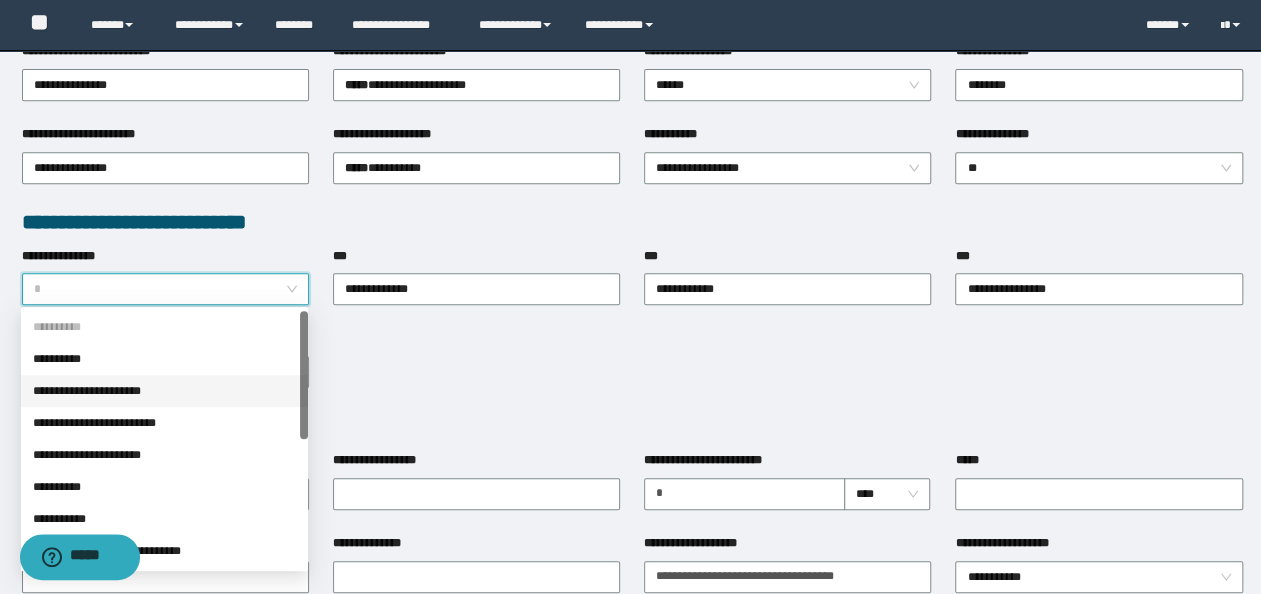 click on "**********" at bounding box center (164, 391) 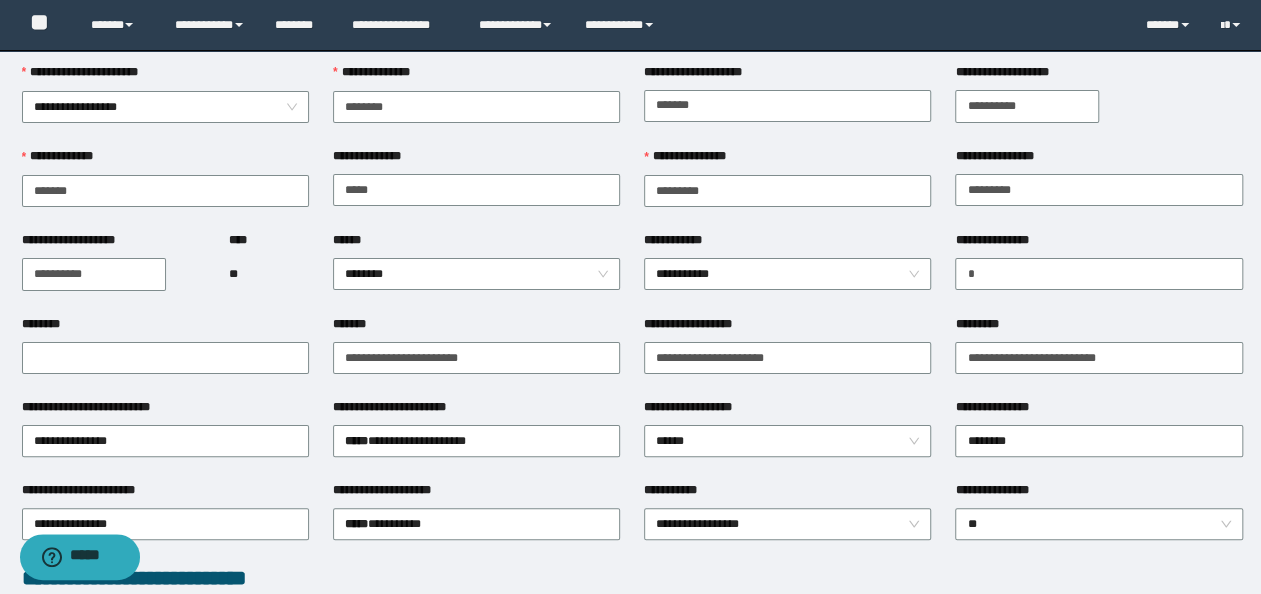 scroll, scrollTop: 0, scrollLeft: 0, axis: both 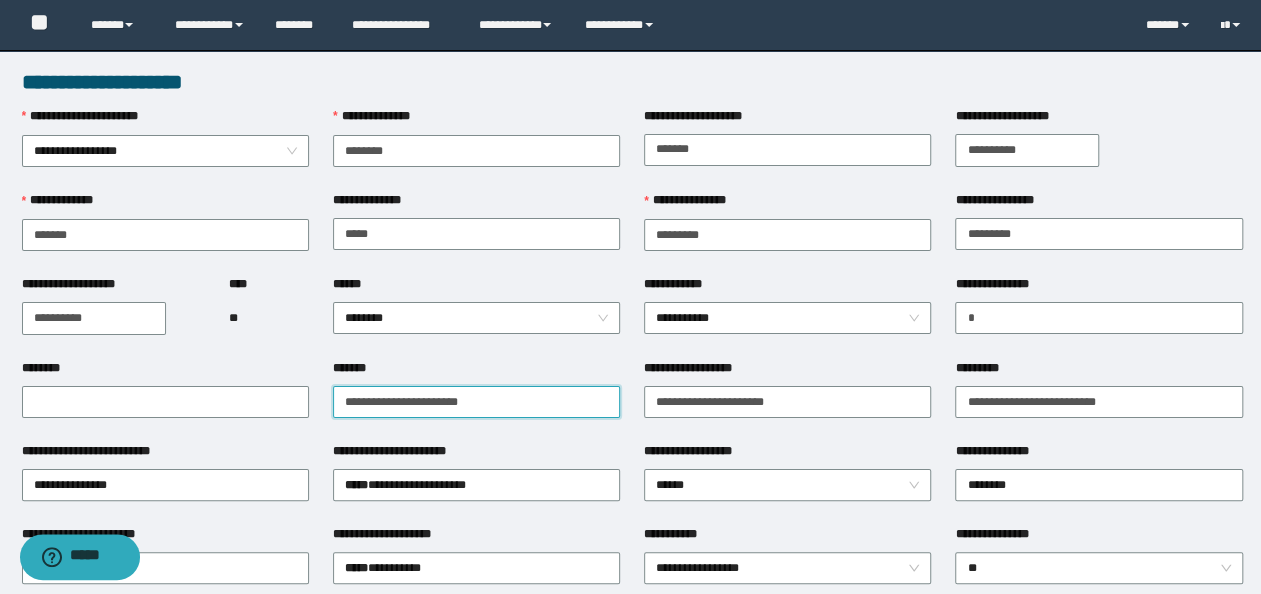 drag, startPoint x: 506, startPoint y: 398, endPoint x: -4, endPoint y: 313, distance: 517.0348 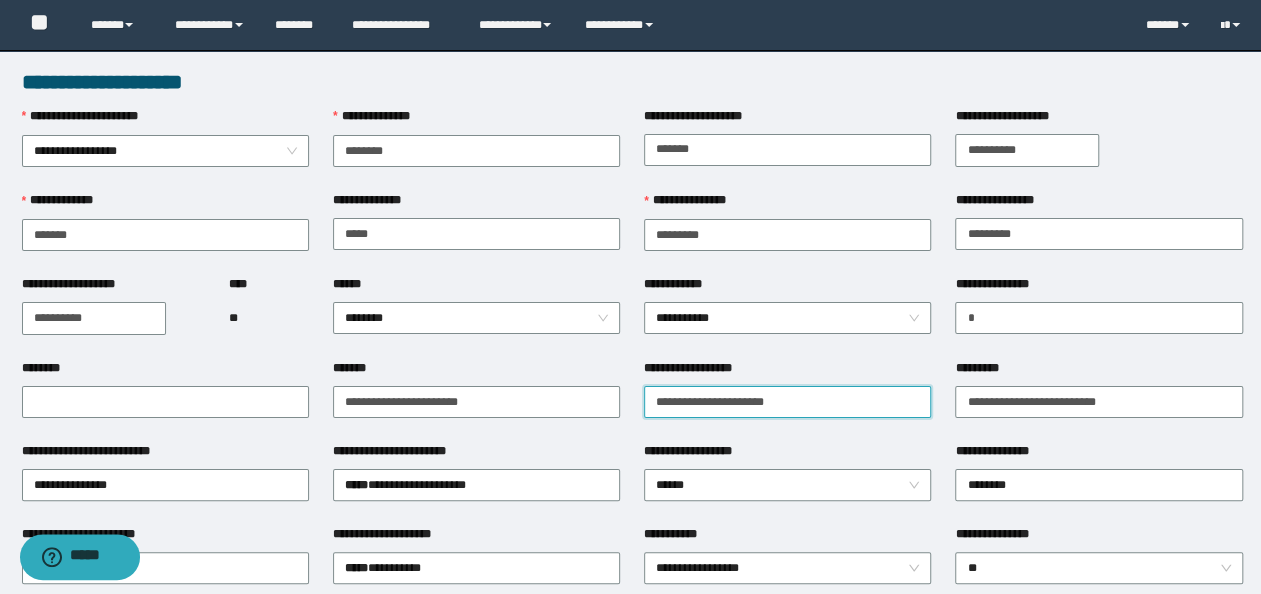 drag, startPoint x: 821, startPoint y: 404, endPoint x: 160, endPoint y: 334, distance: 664.69617 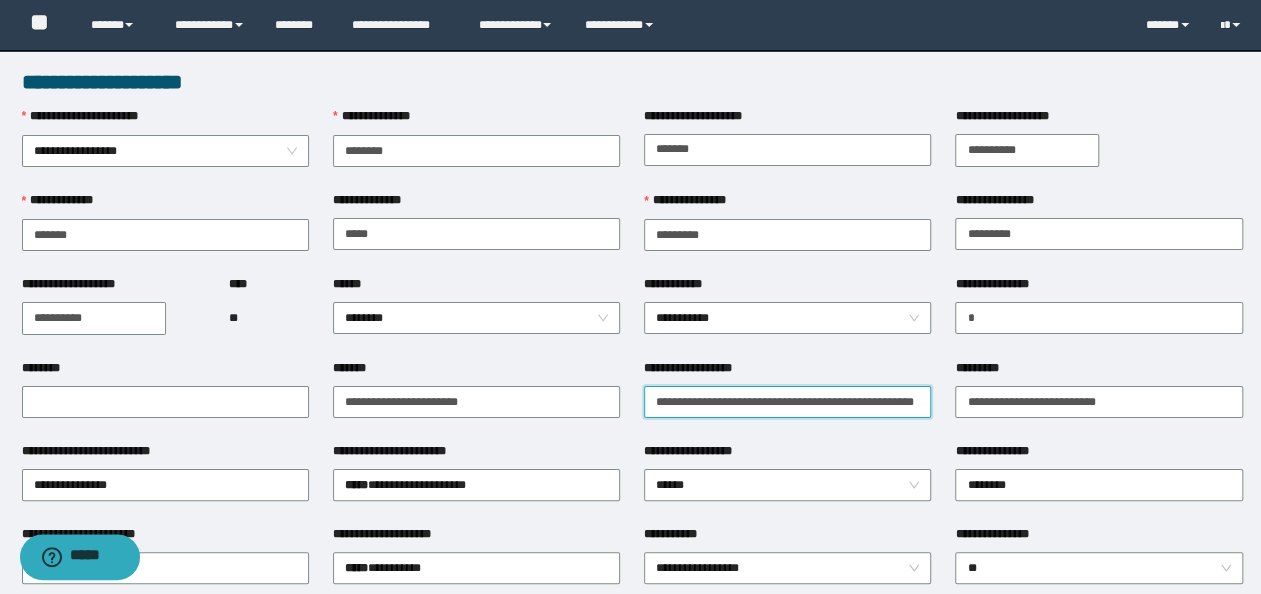 scroll, scrollTop: 0, scrollLeft: 44, axis: horizontal 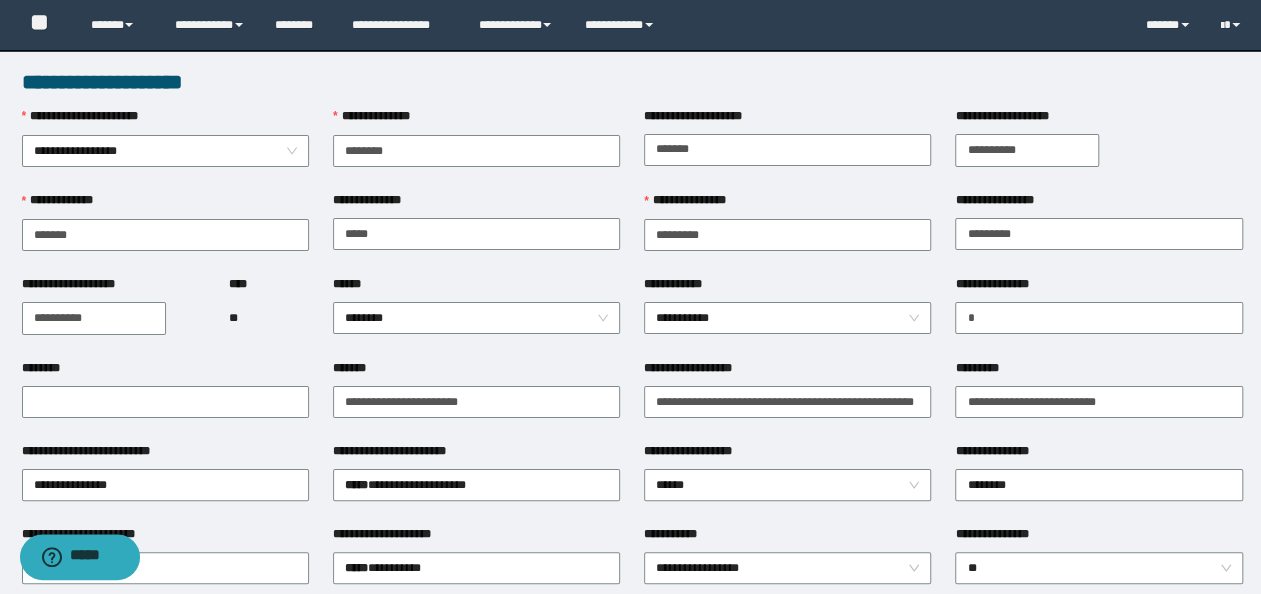 click on "**********" at bounding box center [787, 455] 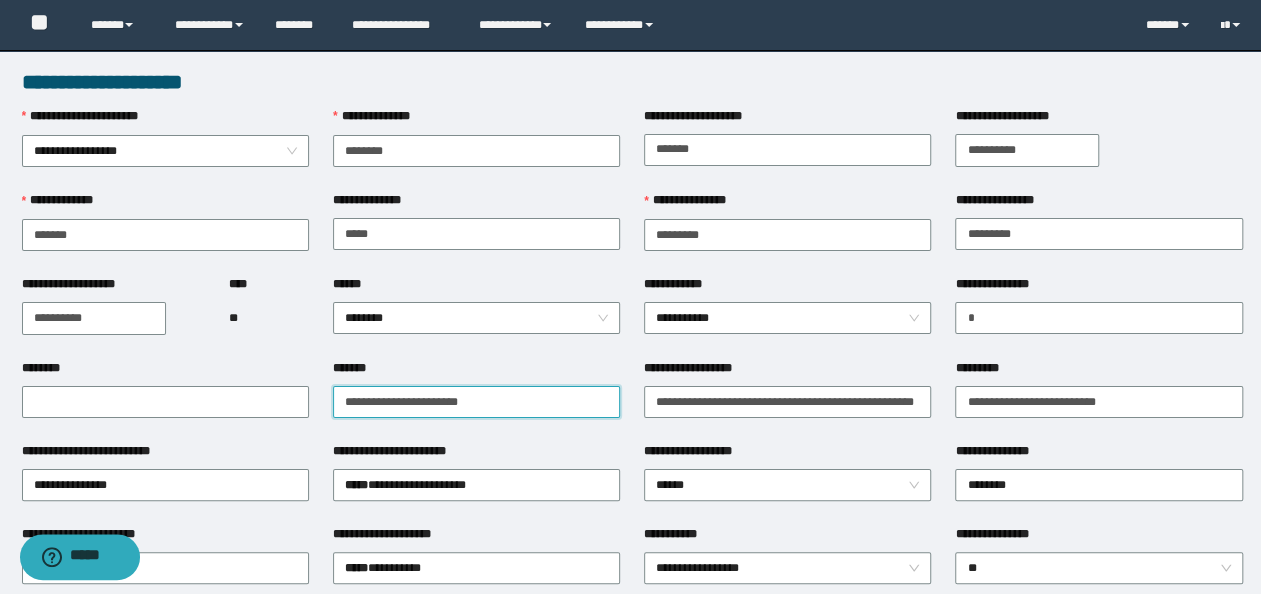 drag, startPoint x: 500, startPoint y: 400, endPoint x: 4, endPoint y: 287, distance: 508.70914 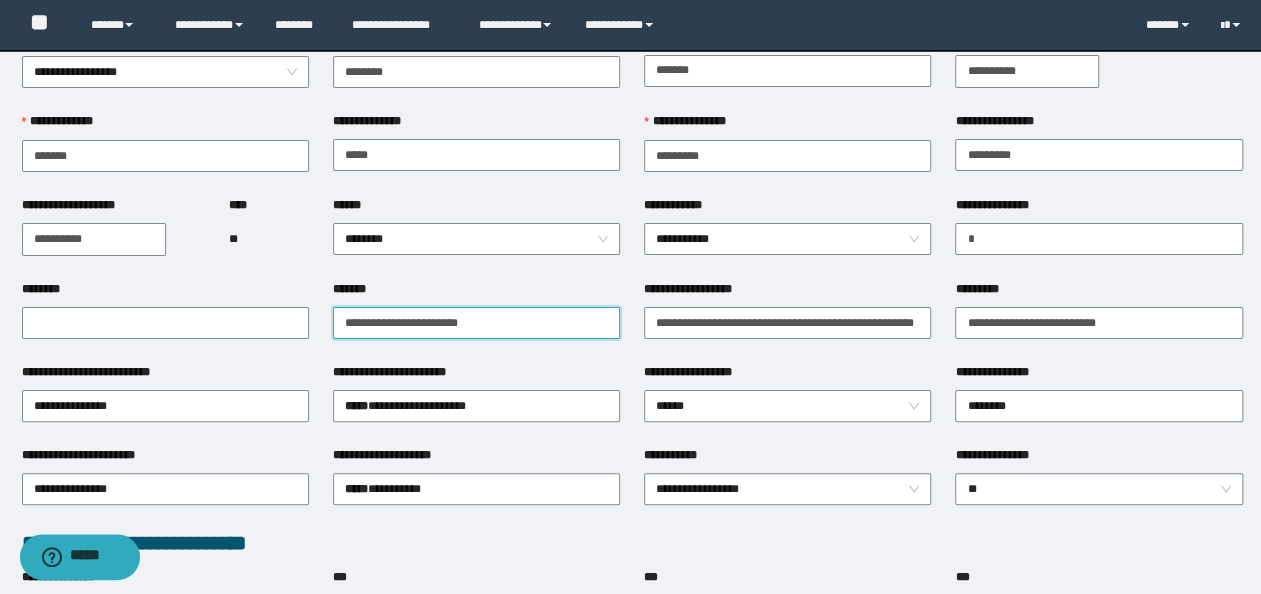 scroll, scrollTop: 200, scrollLeft: 0, axis: vertical 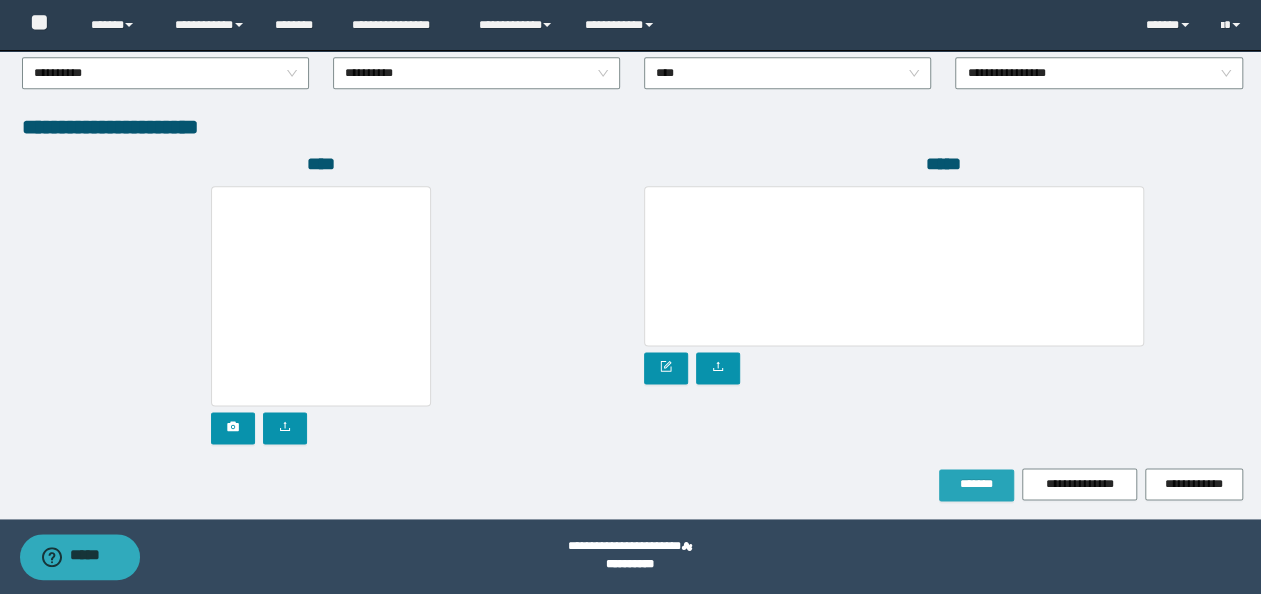 click on "*******" at bounding box center [976, 484] 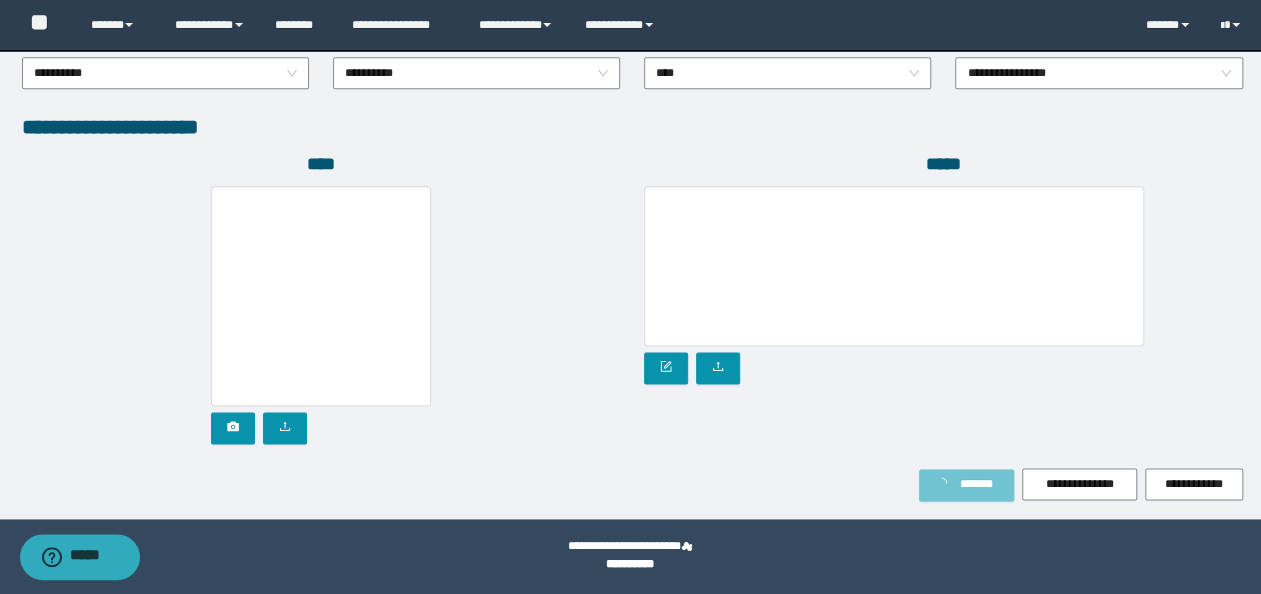 scroll, scrollTop: 1160, scrollLeft: 0, axis: vertical 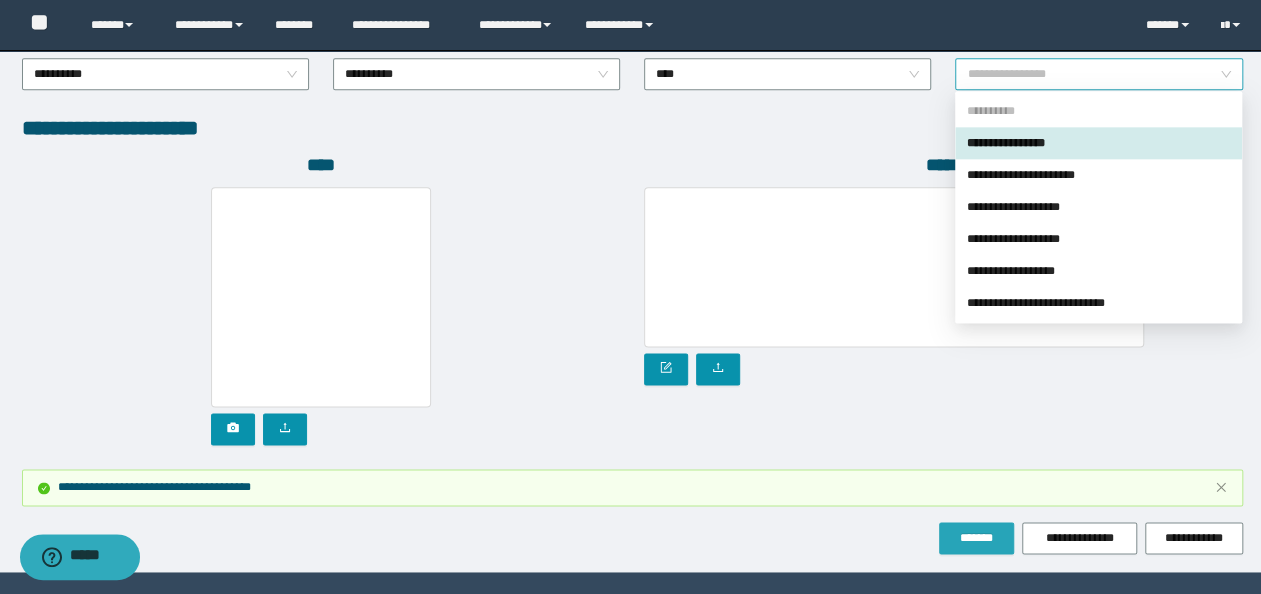 click on "**********" at bounding box center (1099, 74) 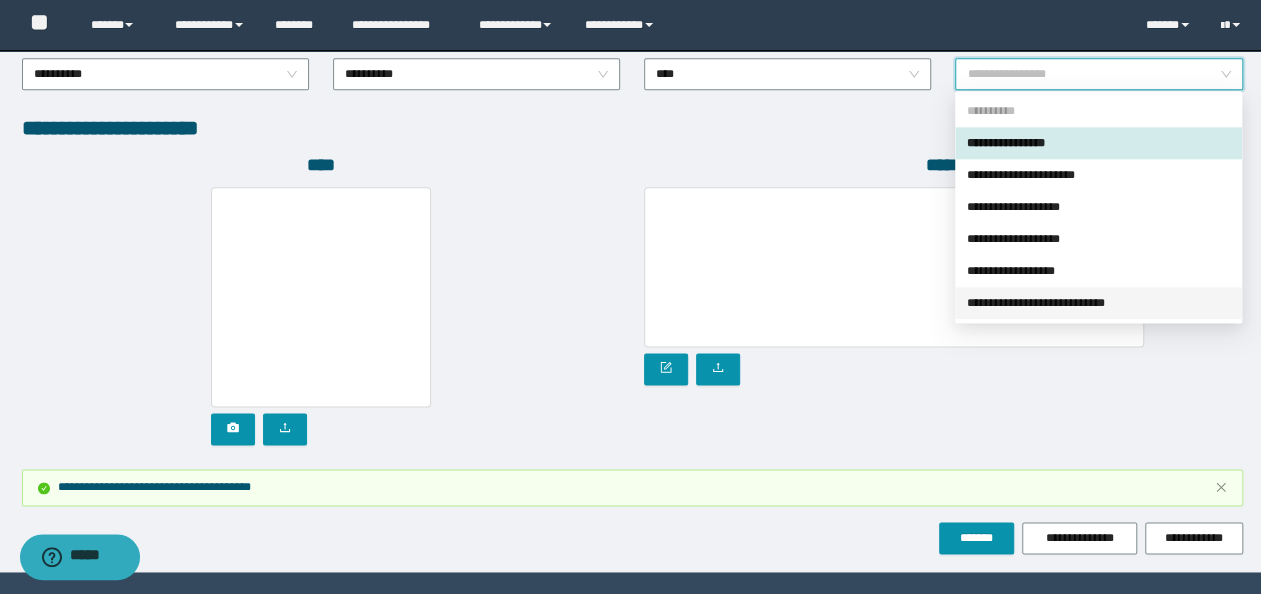 click on "**********" at bounding box center (1098, 303) 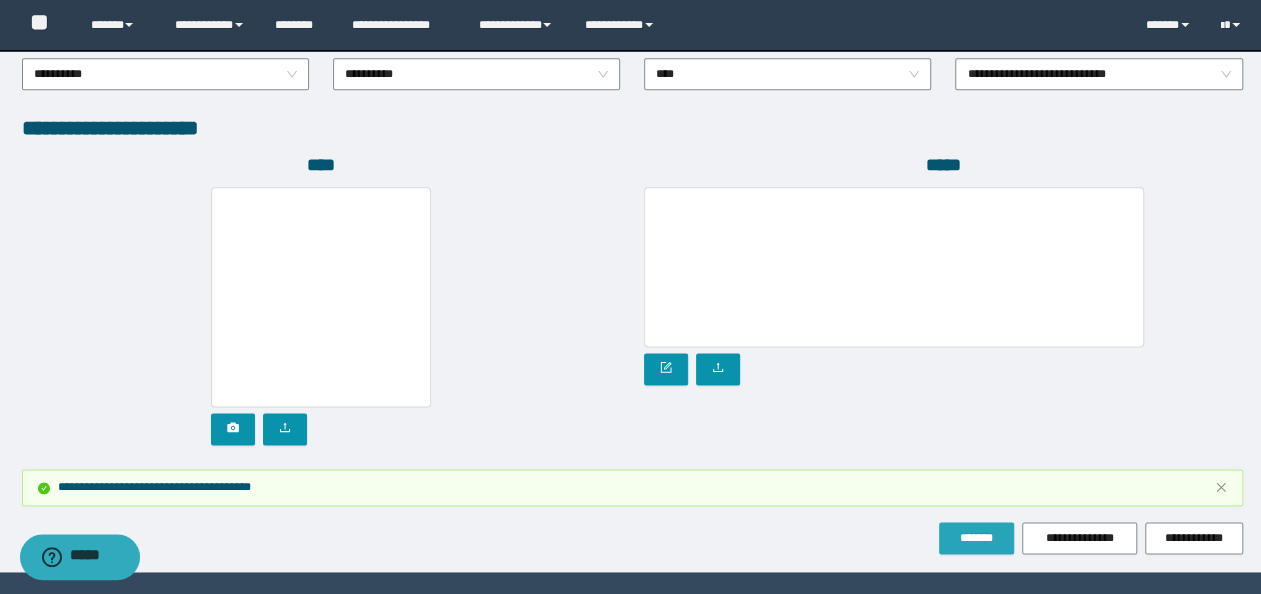 click on "*******" at bounding box center (976, 538) 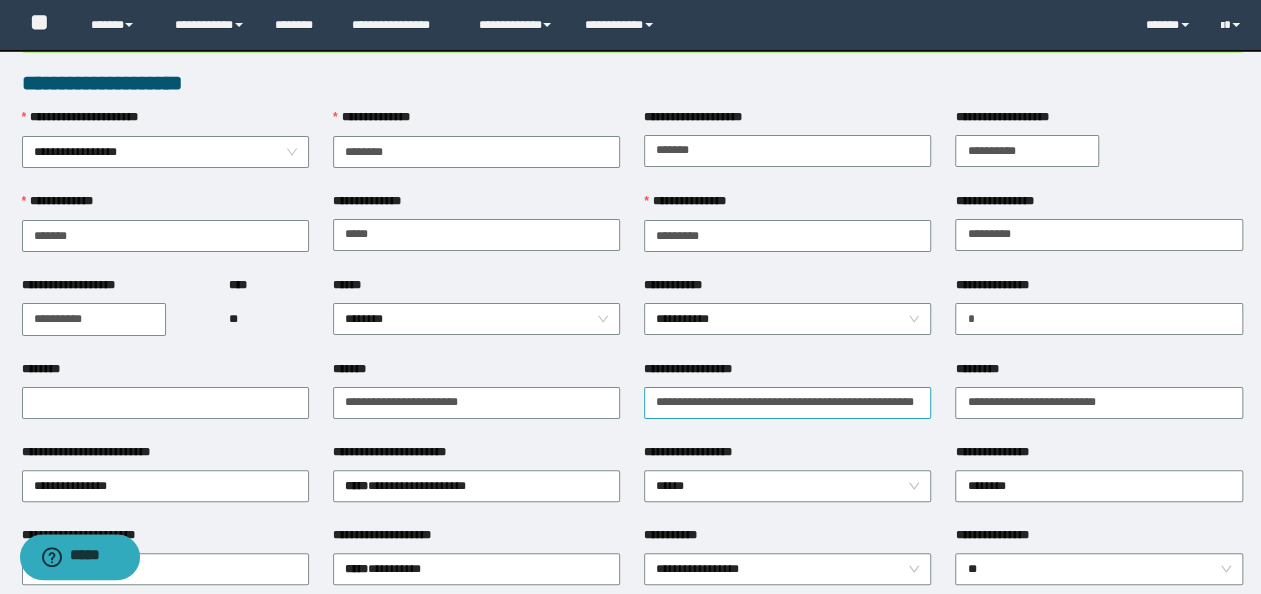 scroll, scrollTop: 0, scrollLeft: 0, axis: both 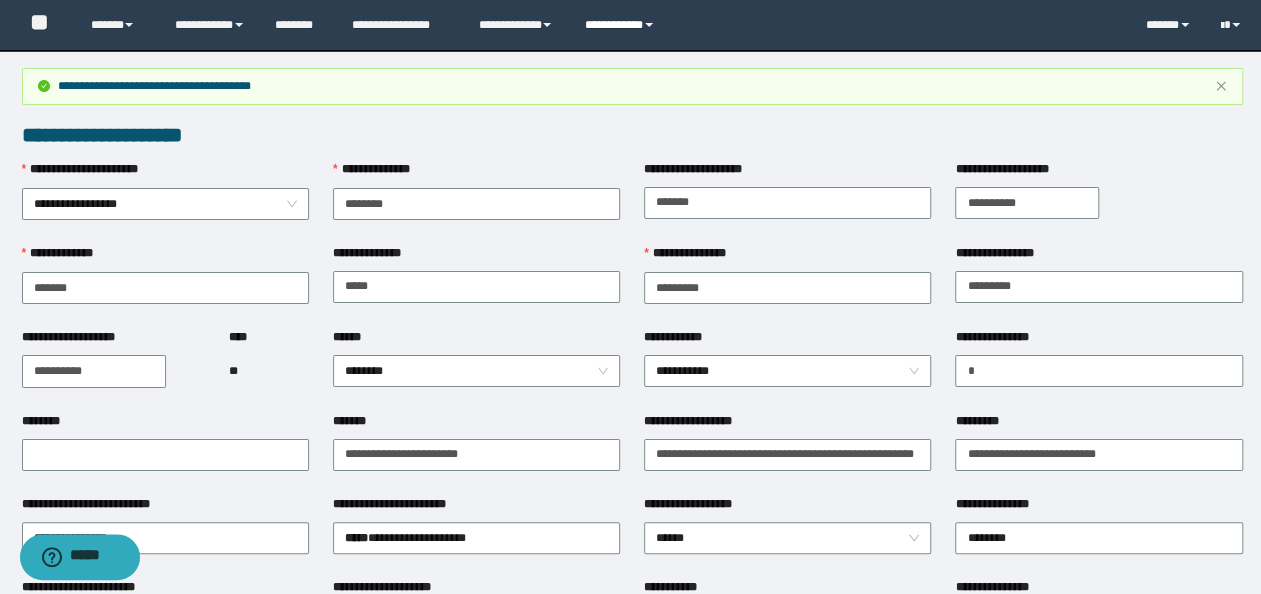 click on "**********" at bounding box center [622, 25] 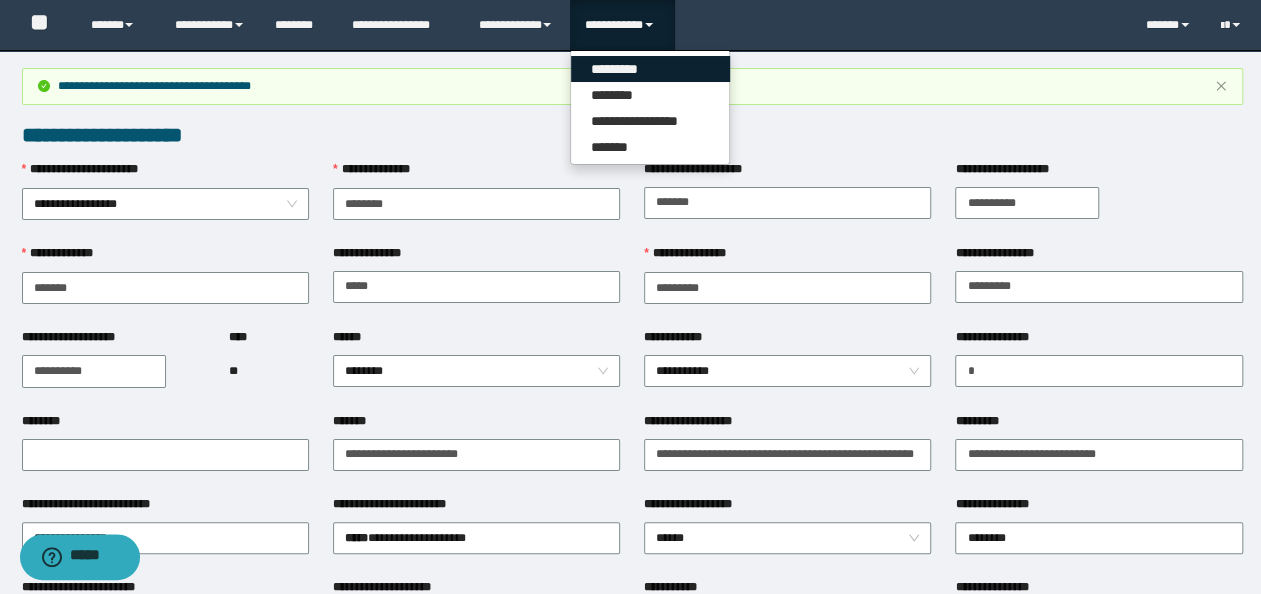 click on "*********" at bounding box center [650, 69] 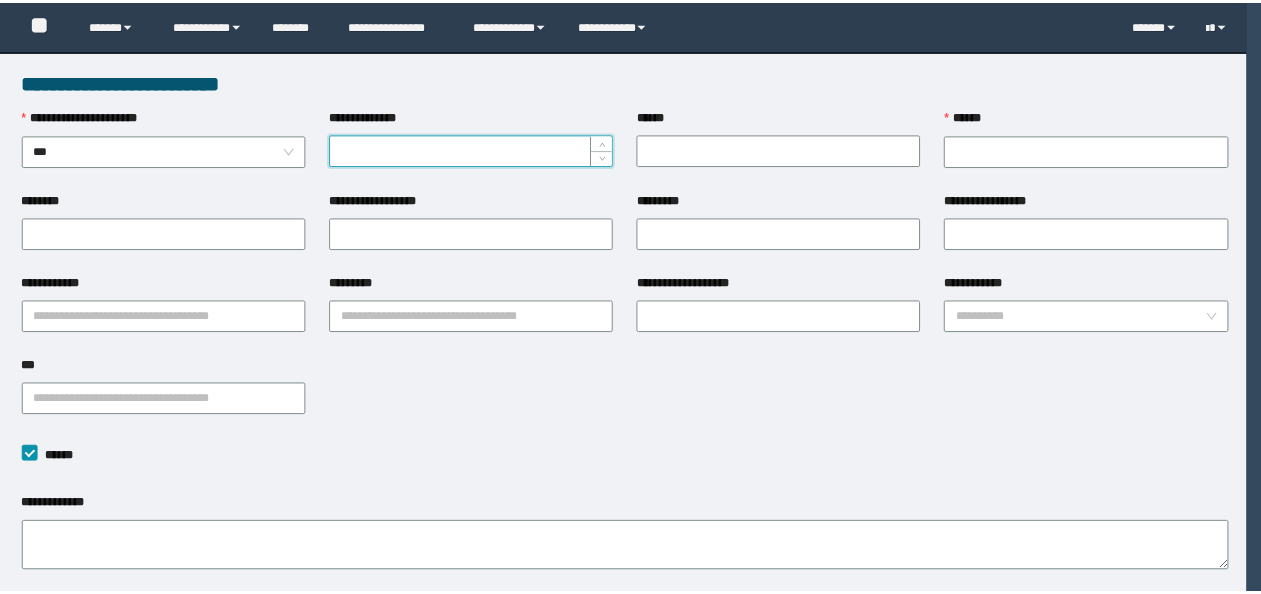 scroll, scrollTop: 0, scrollLeft: 0, axis: both 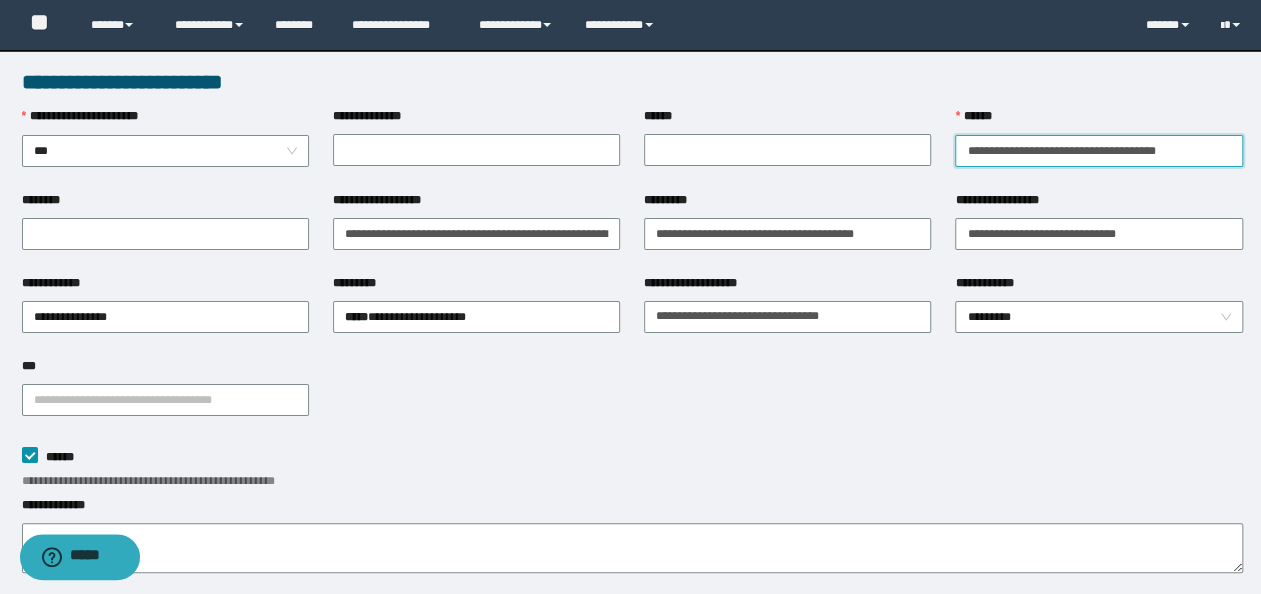 drag, startPoint x: 1220, startPoint y: 152, endPoint x: -4, endPoint y: 54, distance: 1227.917 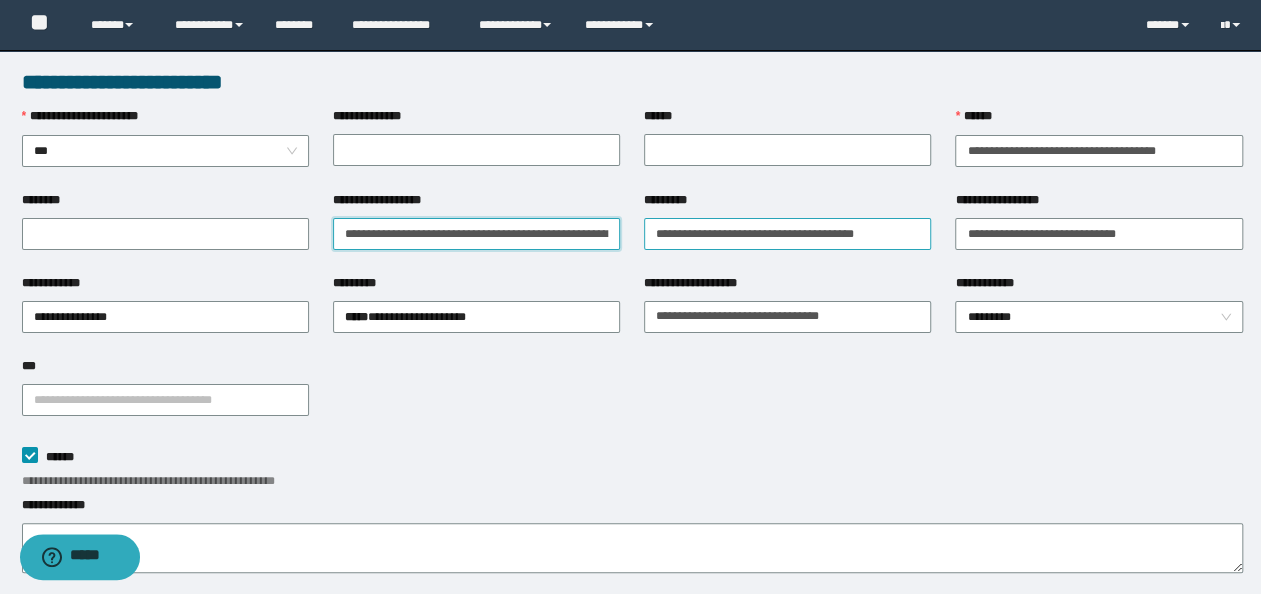 scroll, scrollTop: 0, scrollLeft: 222, axis: horizontal 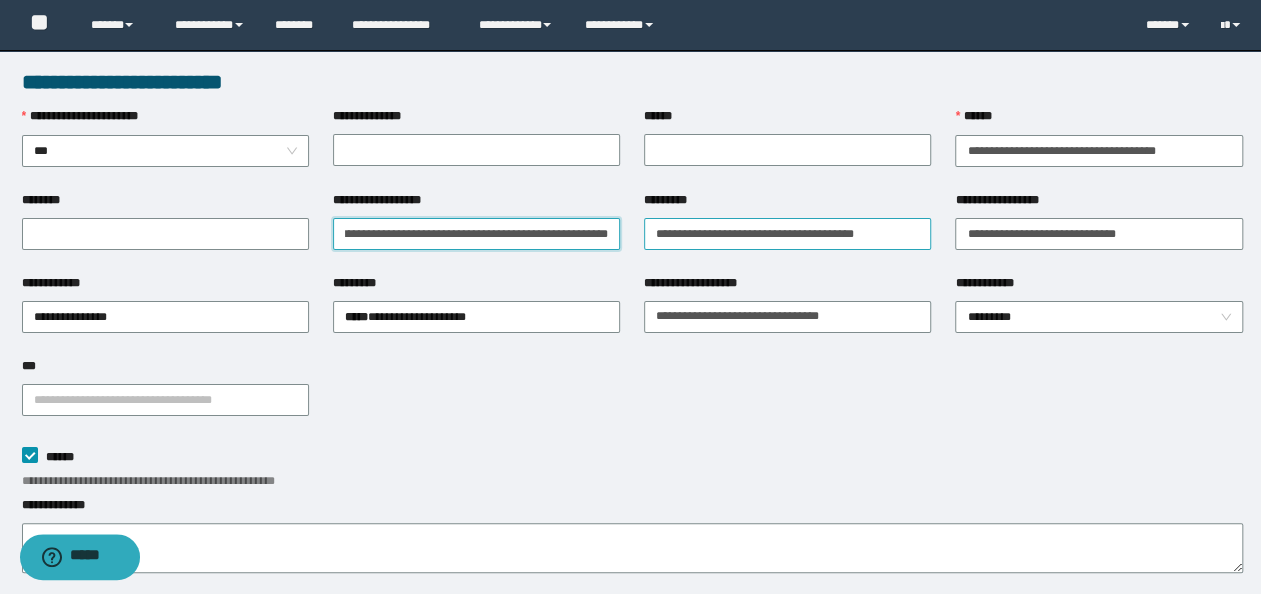 drag, startPoint x: 334, startPoint y: 234, endPoint x: 861, endPoint y: 231, distance: 527.00854 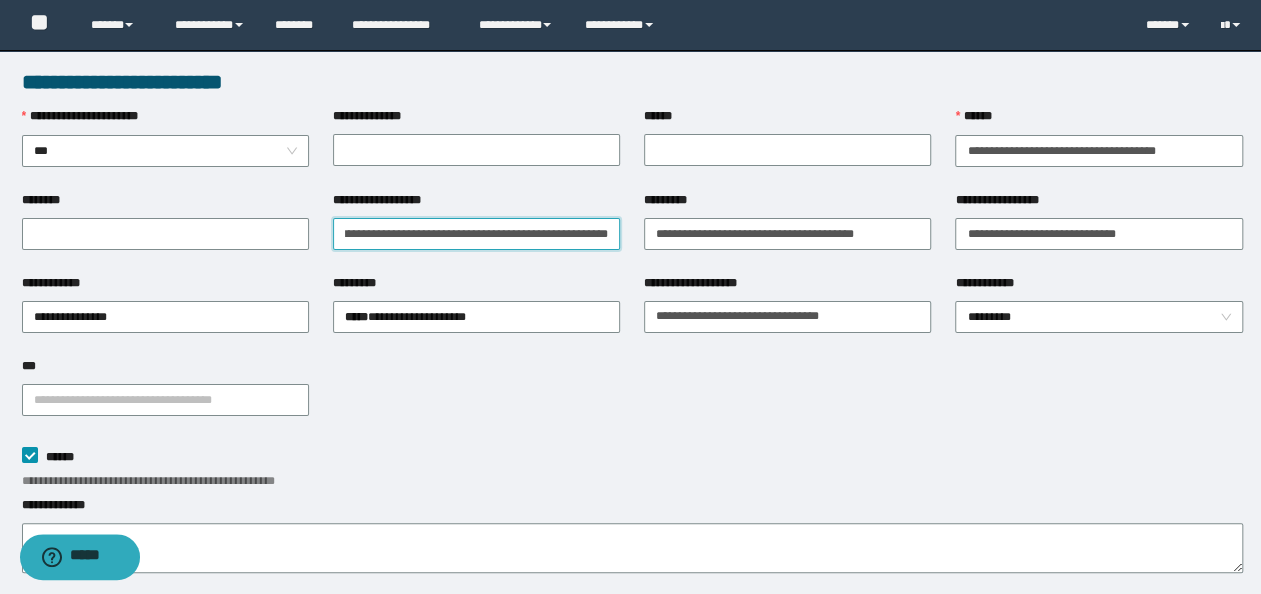scroll, scrollTop: 0, scrollLeft: 0, axis: both 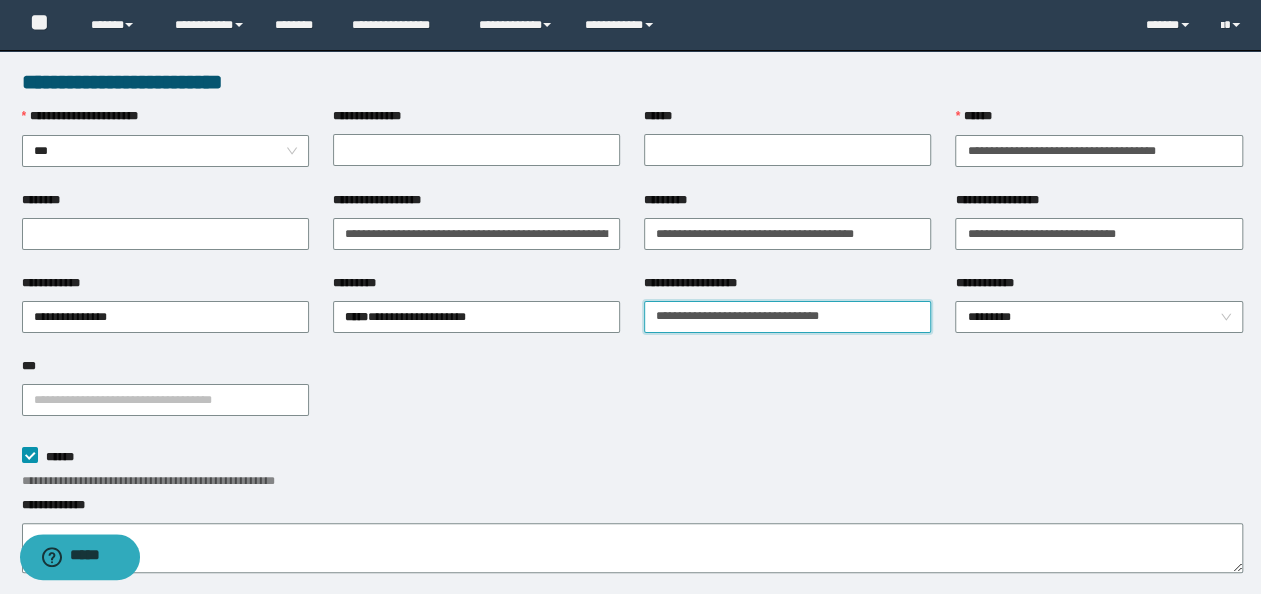 drag, startPoint x: 871, startPoint y: 317, endPoint x: 213, endPoint y: 338, distance: 658.335 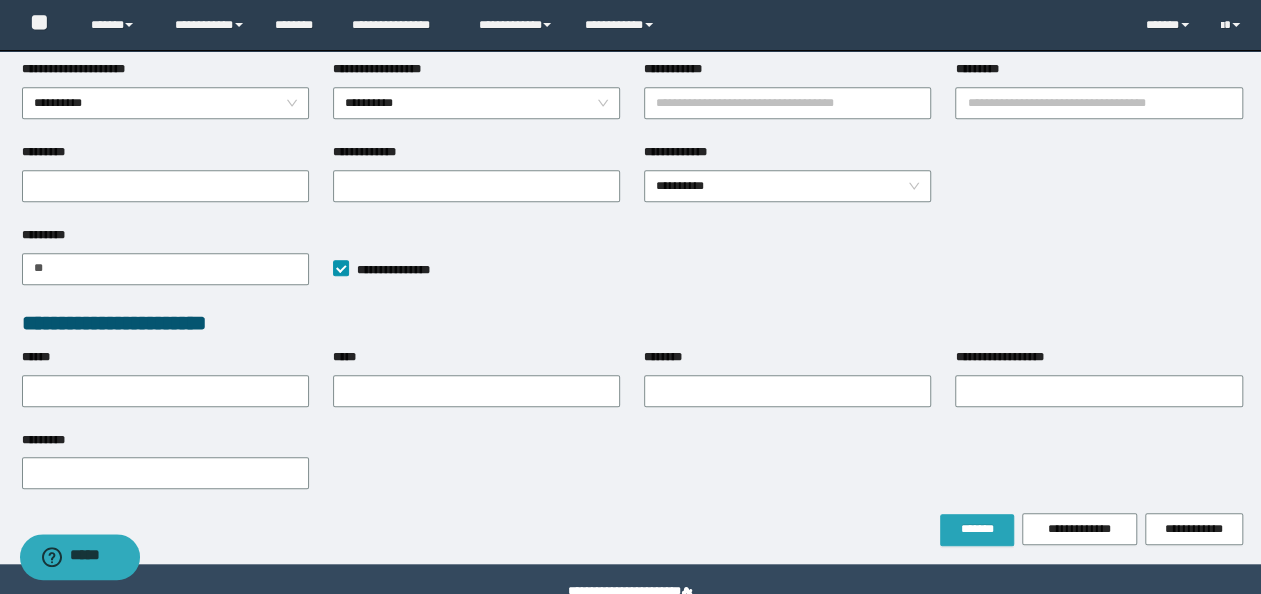 scroll, scrollTop: 622, scrollLeft: 0, axis: vertical 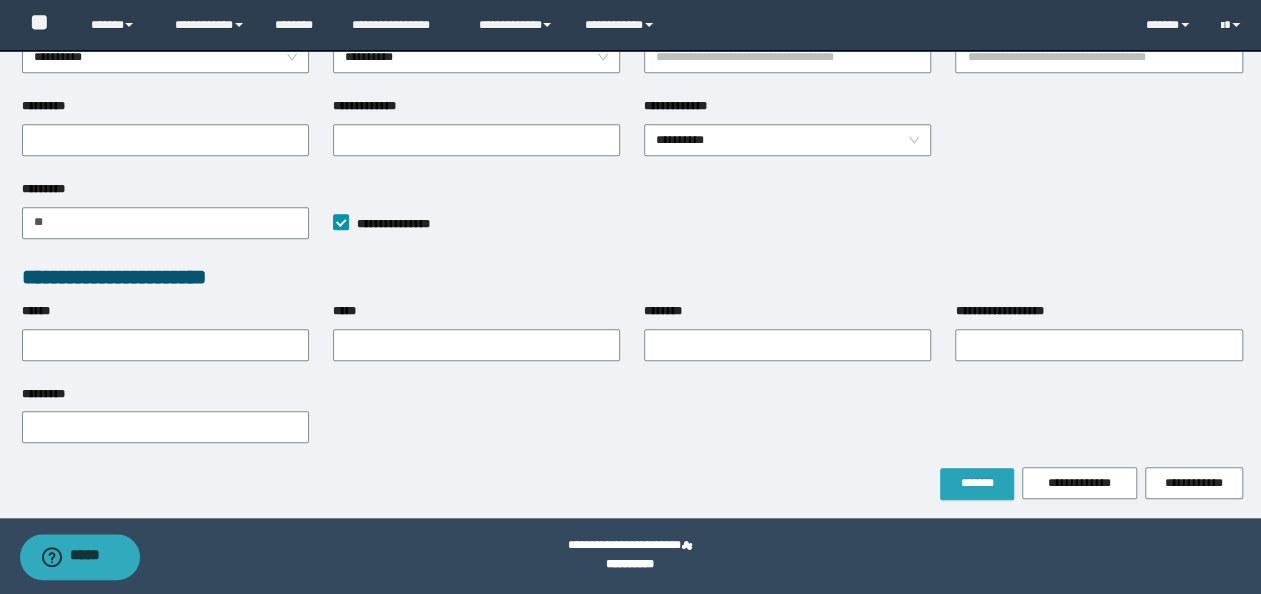 click on "*******" at bounding box center [977, 483] 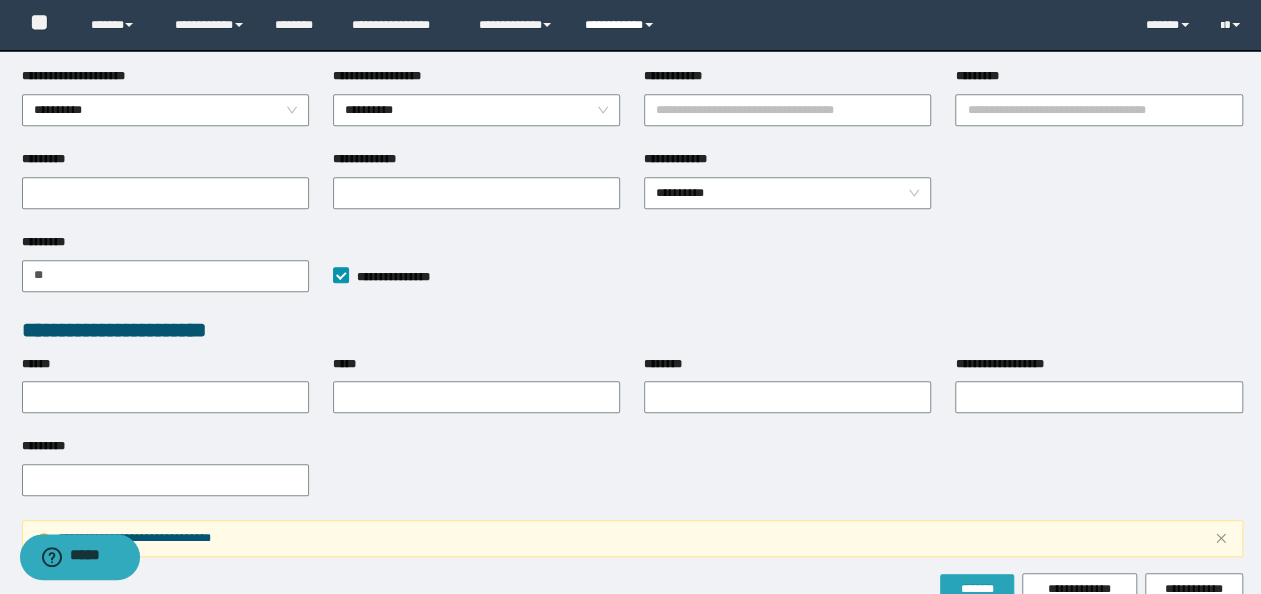 scroll, scrollTop: 674, scrollLeft: 0, axis: vertical 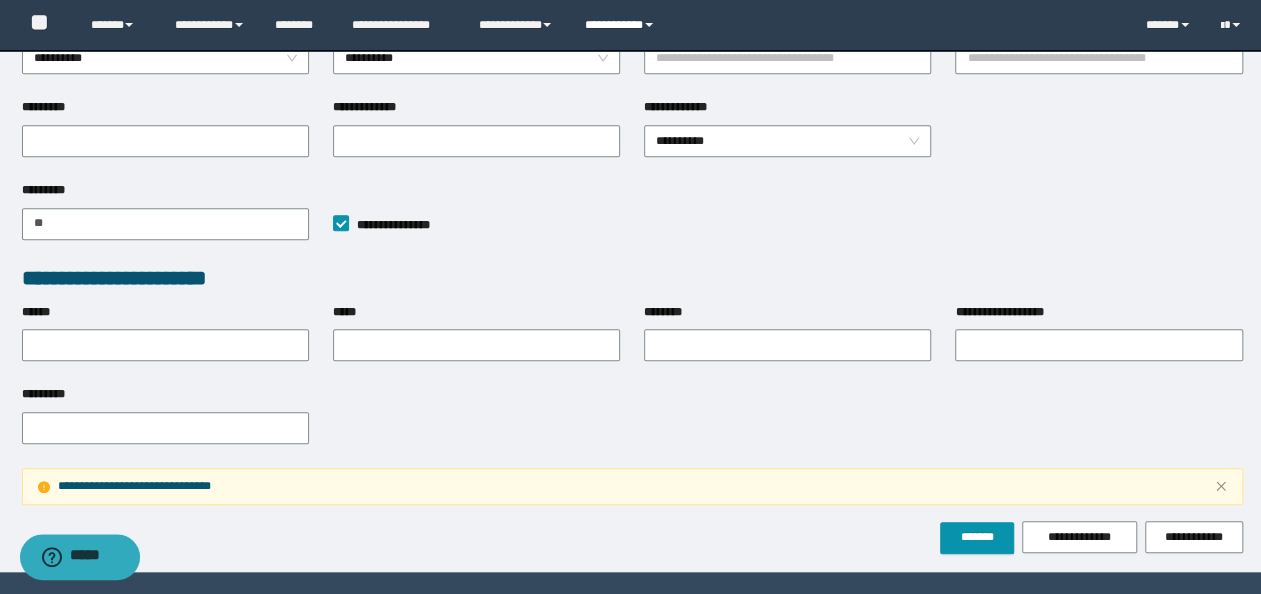 click on "**********" at bounding box center (622, 25) 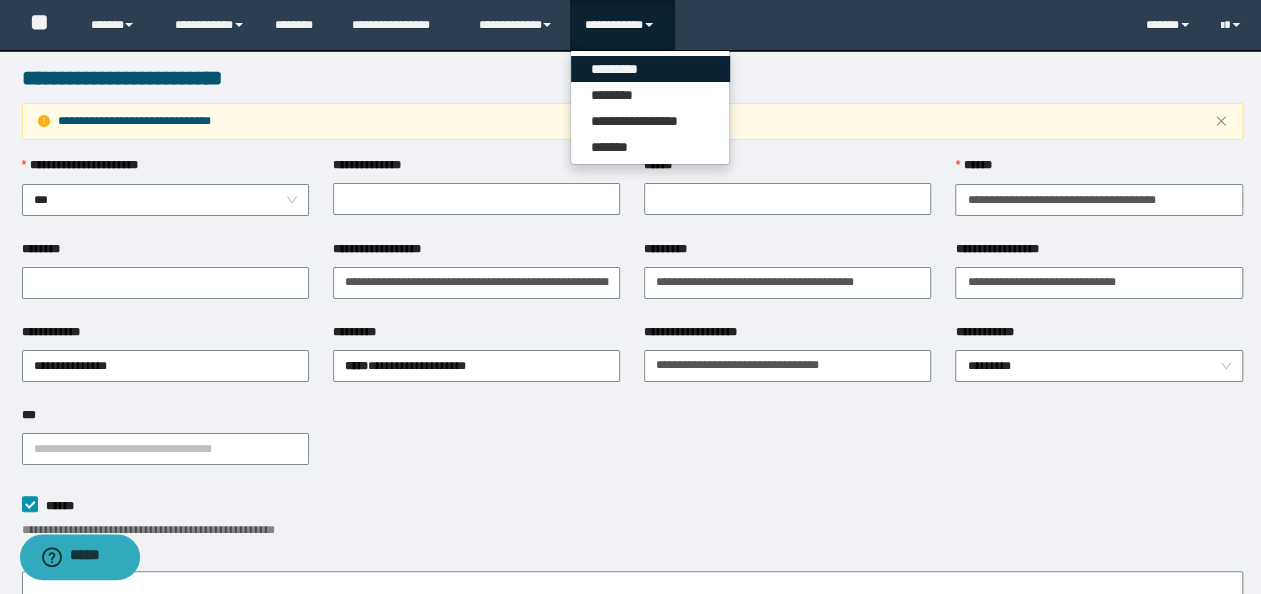 scroll, scrollTop: 0, scrollLeft: 0, axis: both 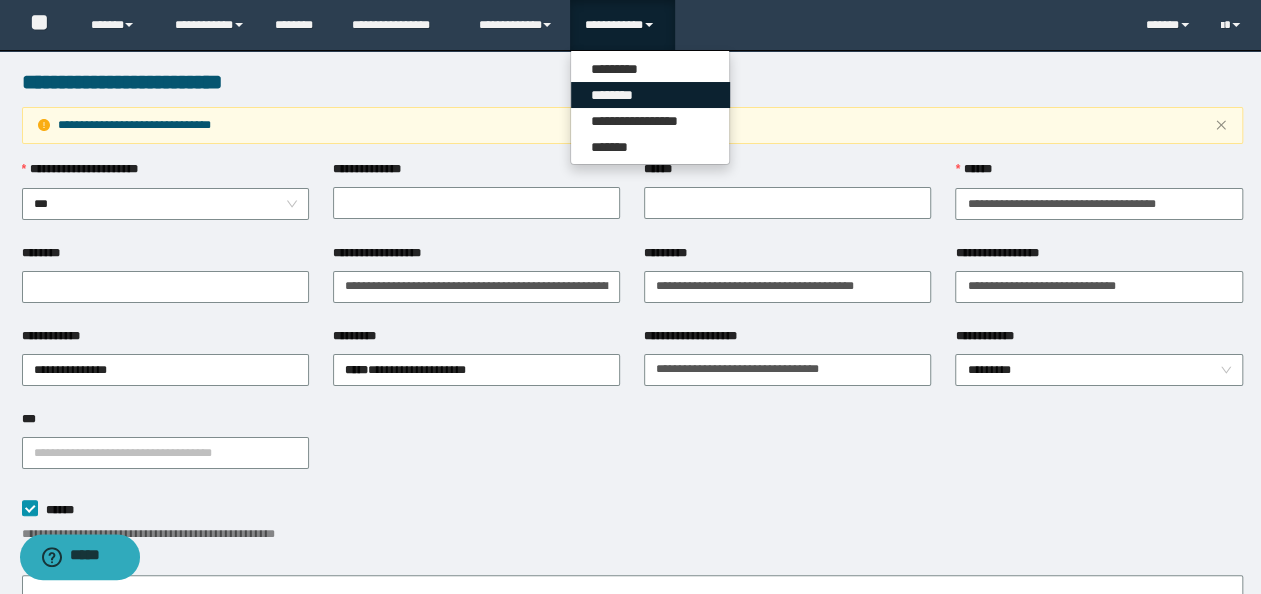 click on "********" at bounding box center (650, 95) 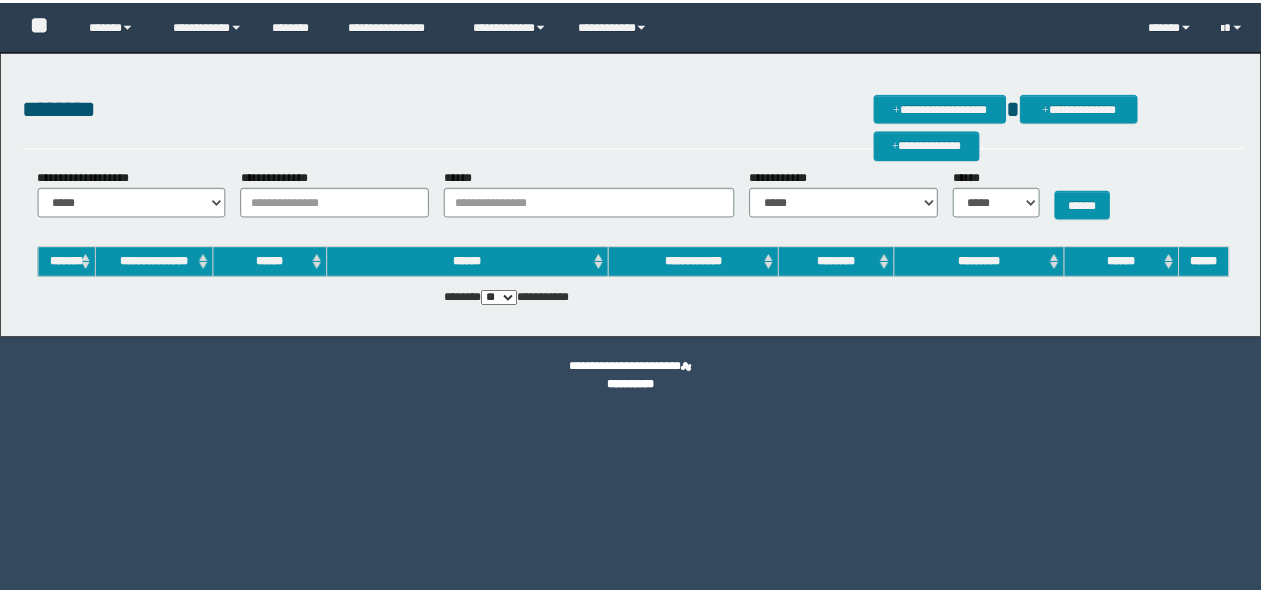 scroll, scrollTop: 0, scrollLeft: 0, axis: both 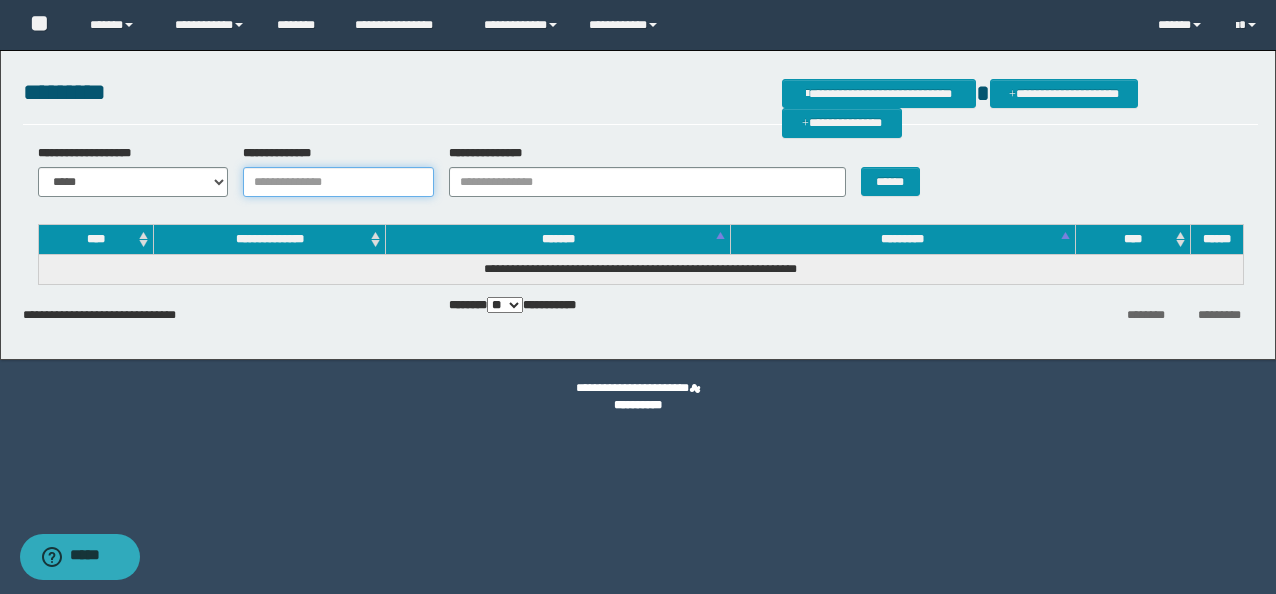 click on "**********" at bounding box center (338, 182) 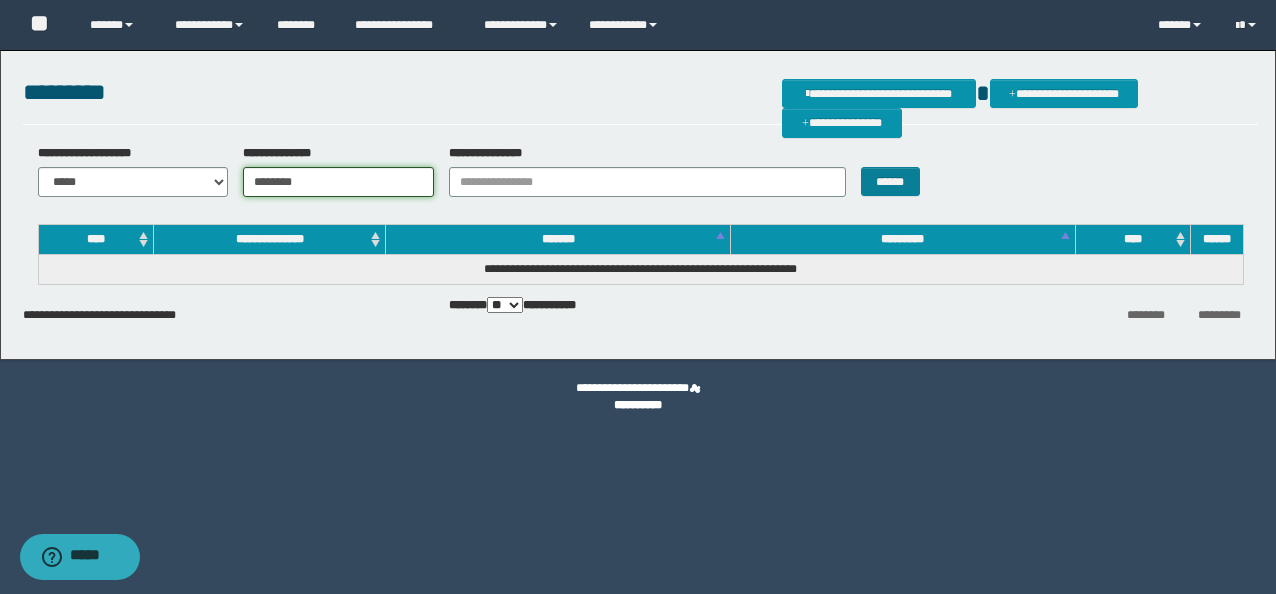 type on "********" 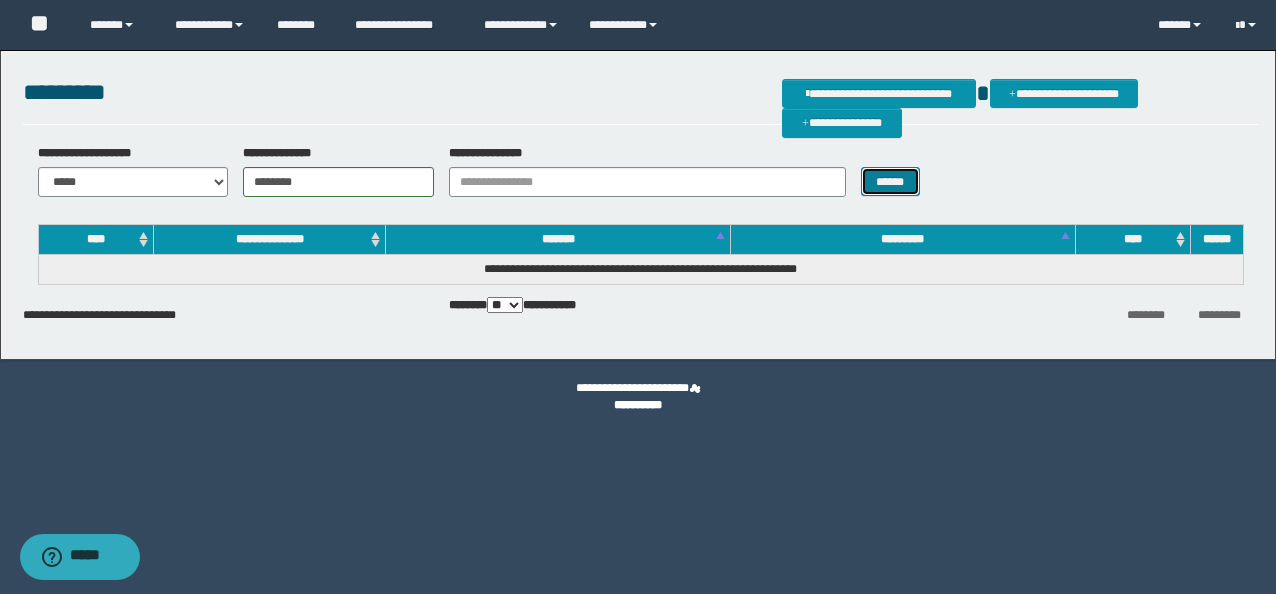 click on "******" at bounding box center (890, 181) 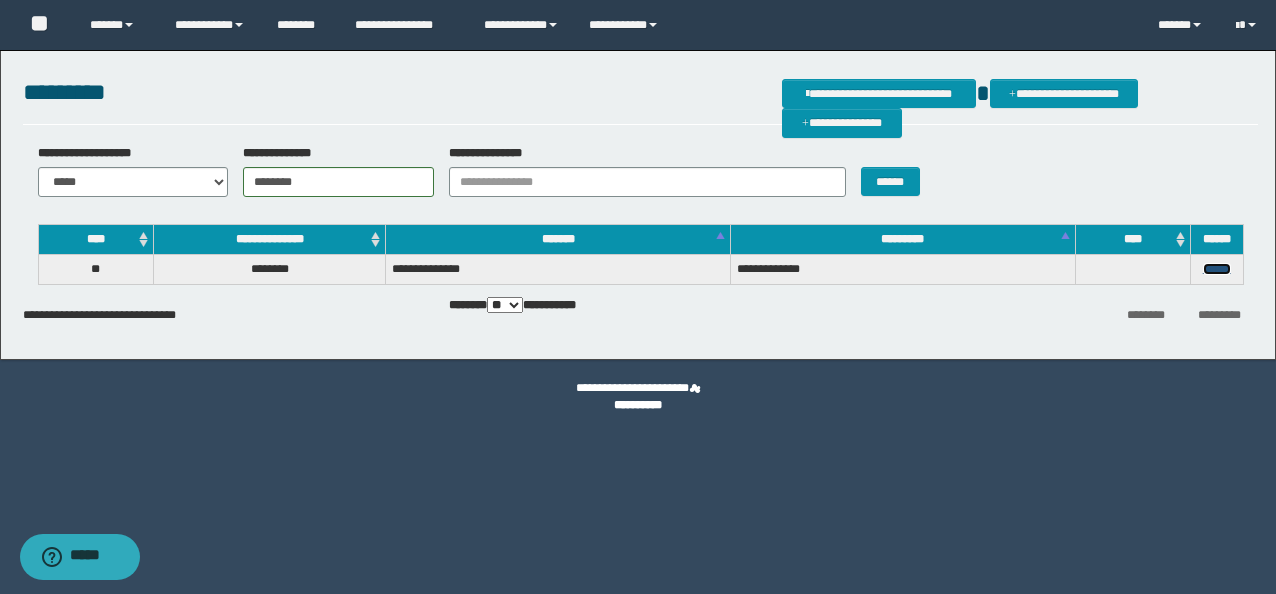 click on "******" at bounding box center [1217, 269] 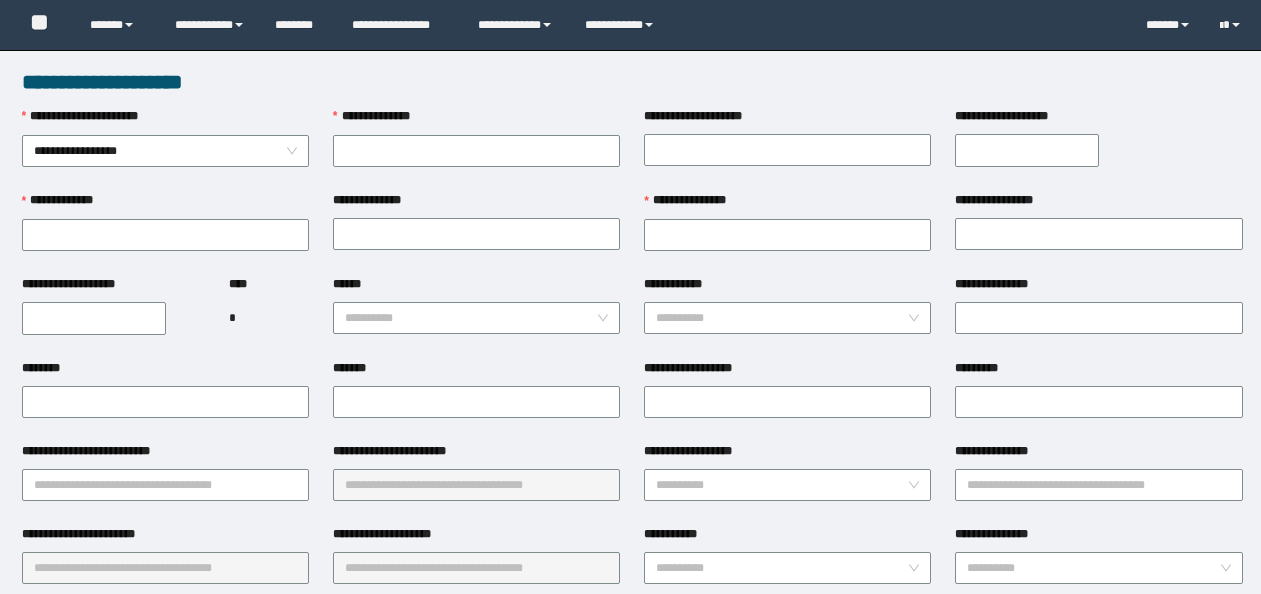 scroll, scrollTop: 0, scrollLeft: 0, axis: both 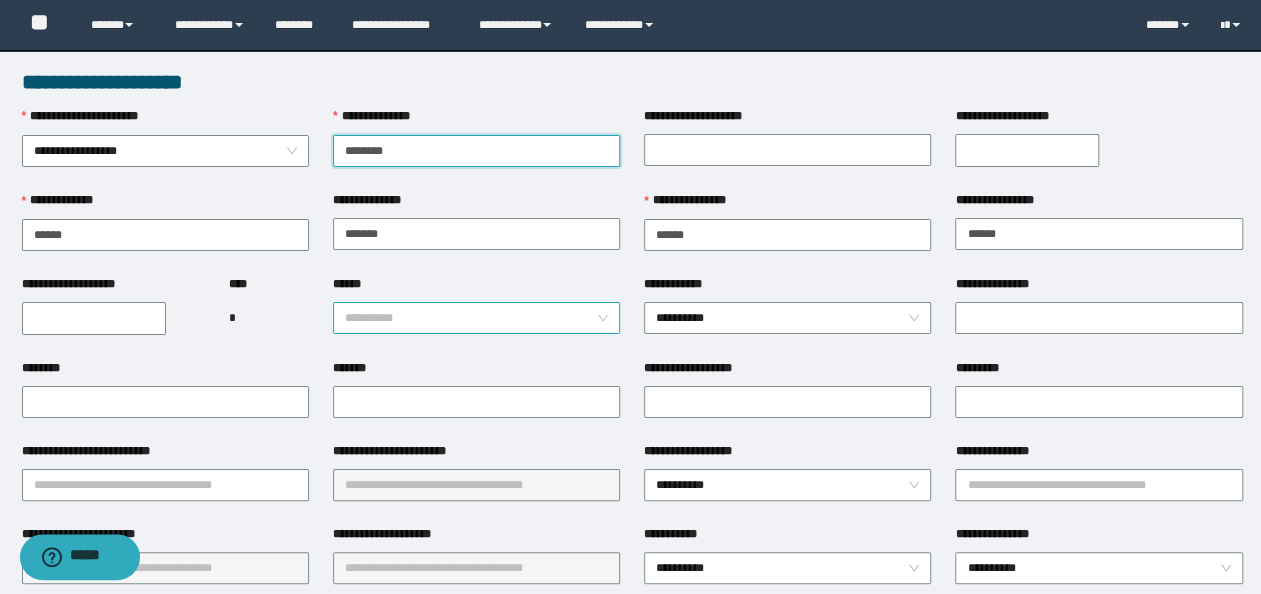 click on "**********" at bounding box center (477, 318) 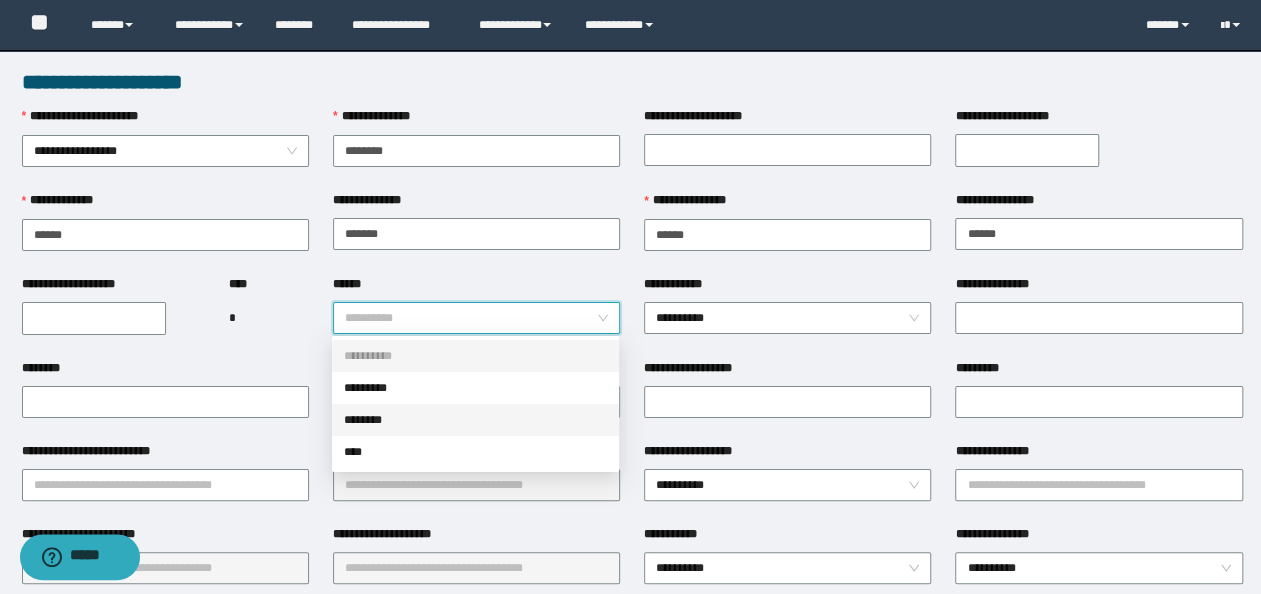 click on "********" at bounding box center [475, 420] 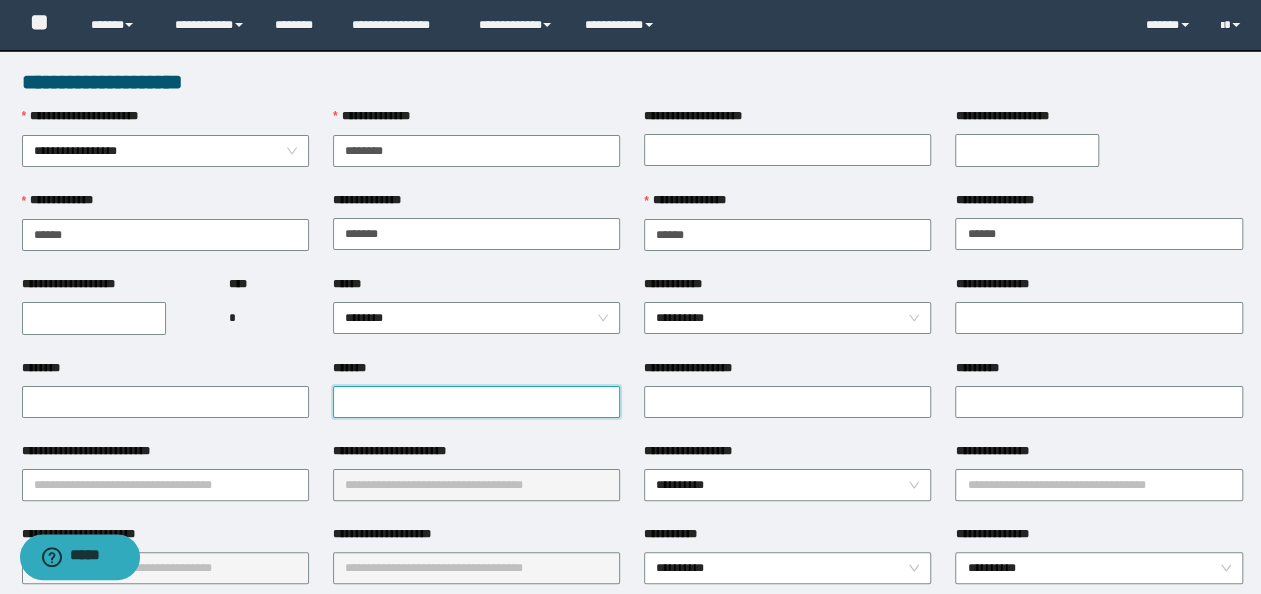 click on "*******" at bounding box center [476, 402] 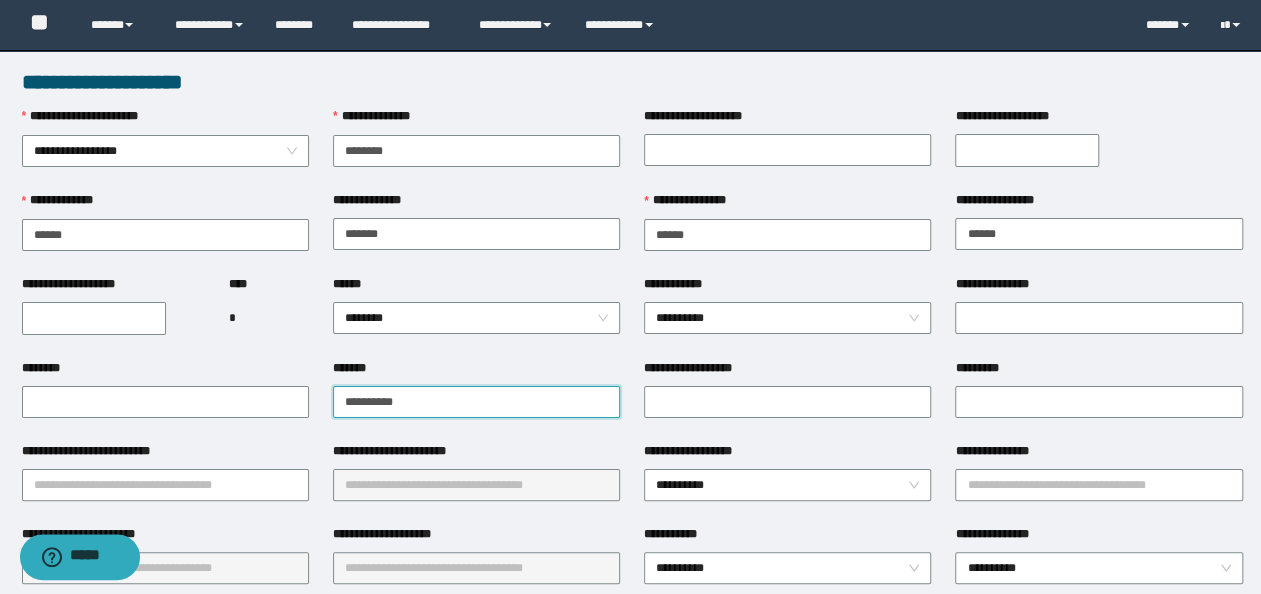 drag, startPoint x: 450, startPoint y: 408, endPoint x: -4, endPoint y: 376, distance: 455.12634 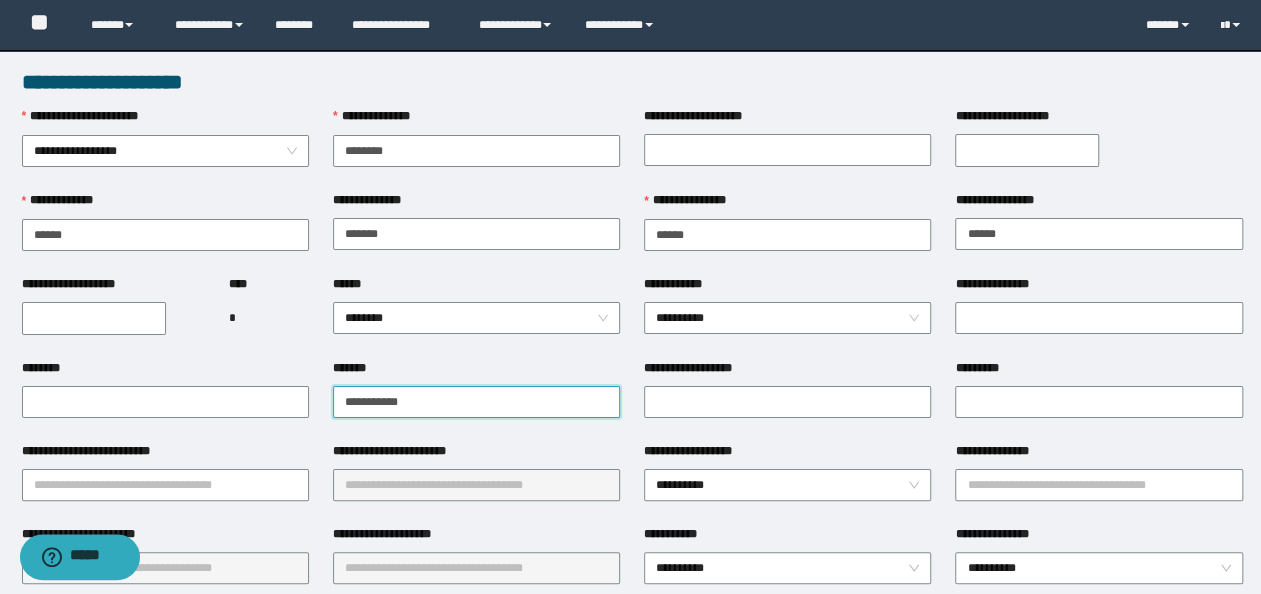 click on "**********" at bounding box center (476, 402) 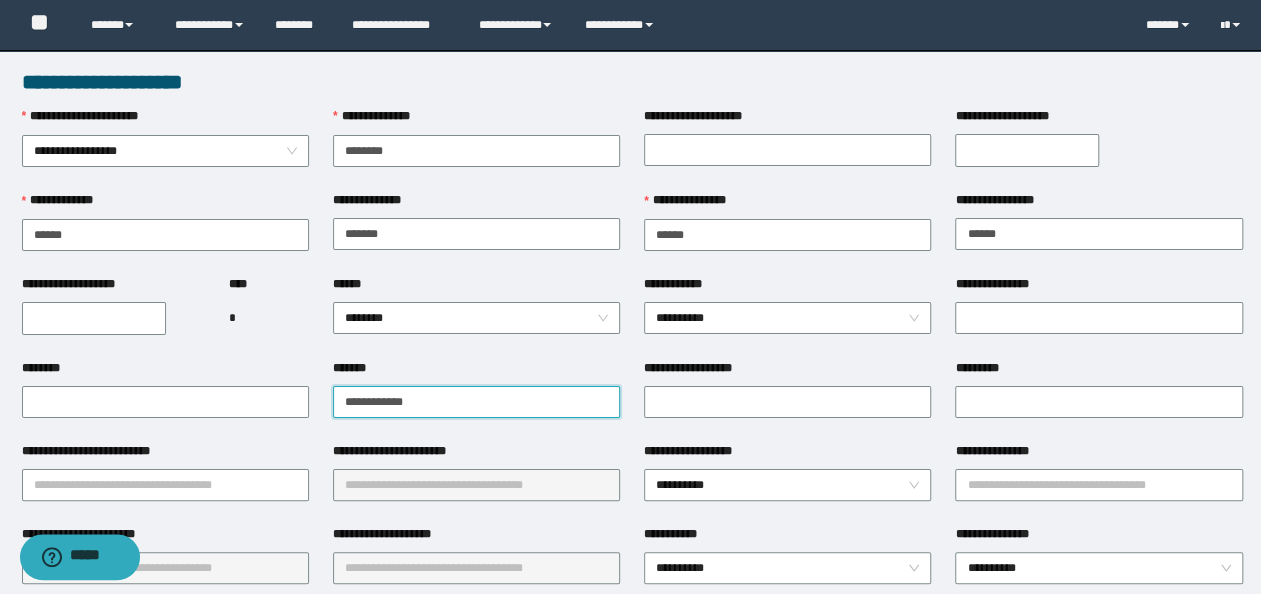 type on "**********" 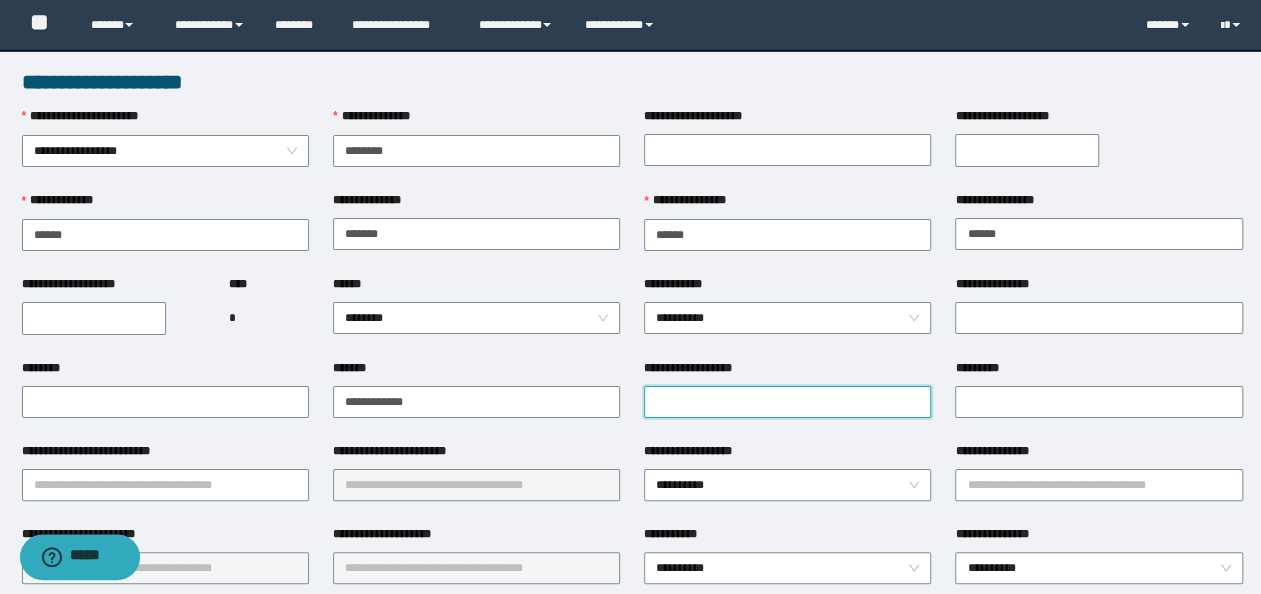 click on "**********" at bounding box center [787, 402] 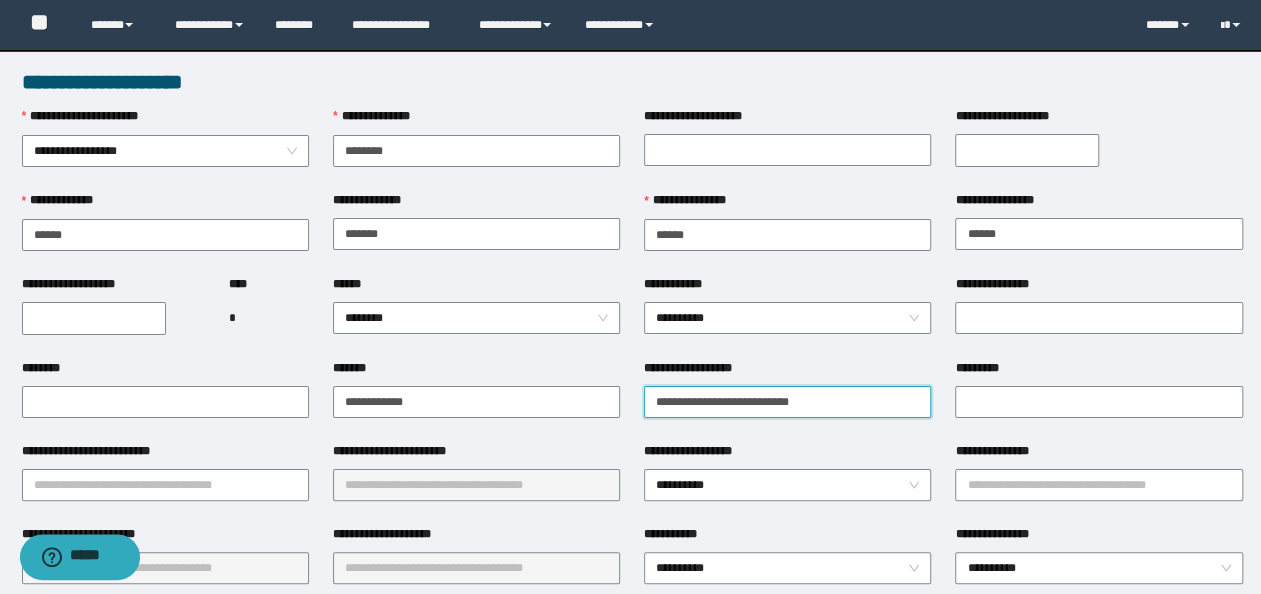 type on "**********" 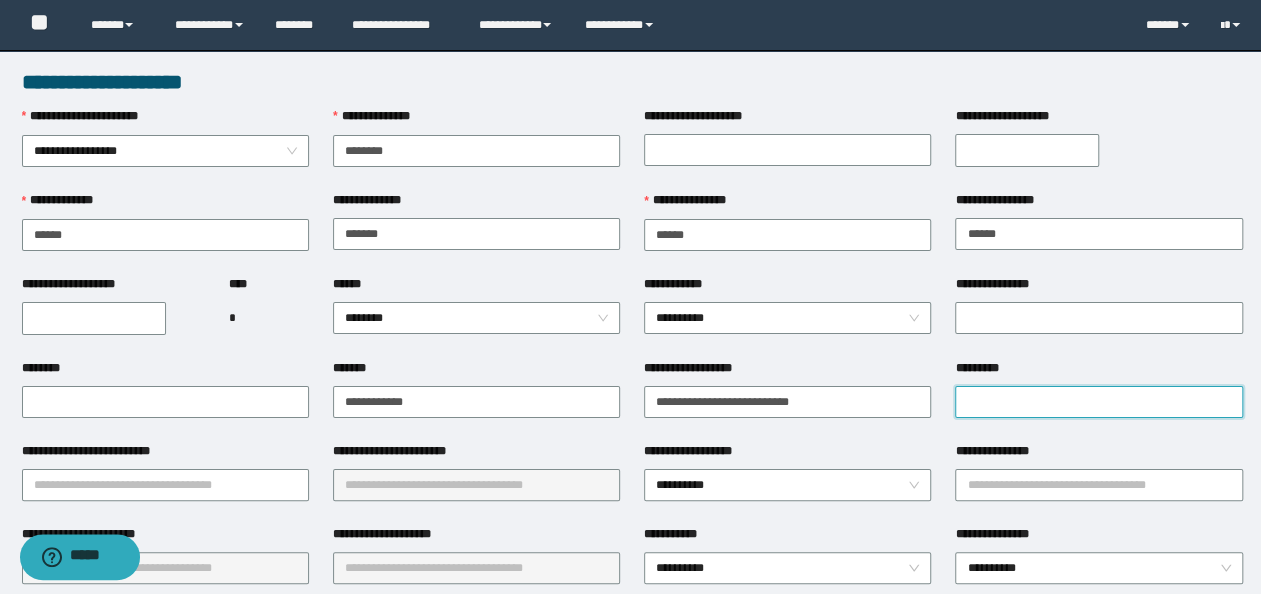 click on "*********" at bounding box center (1098, 402) 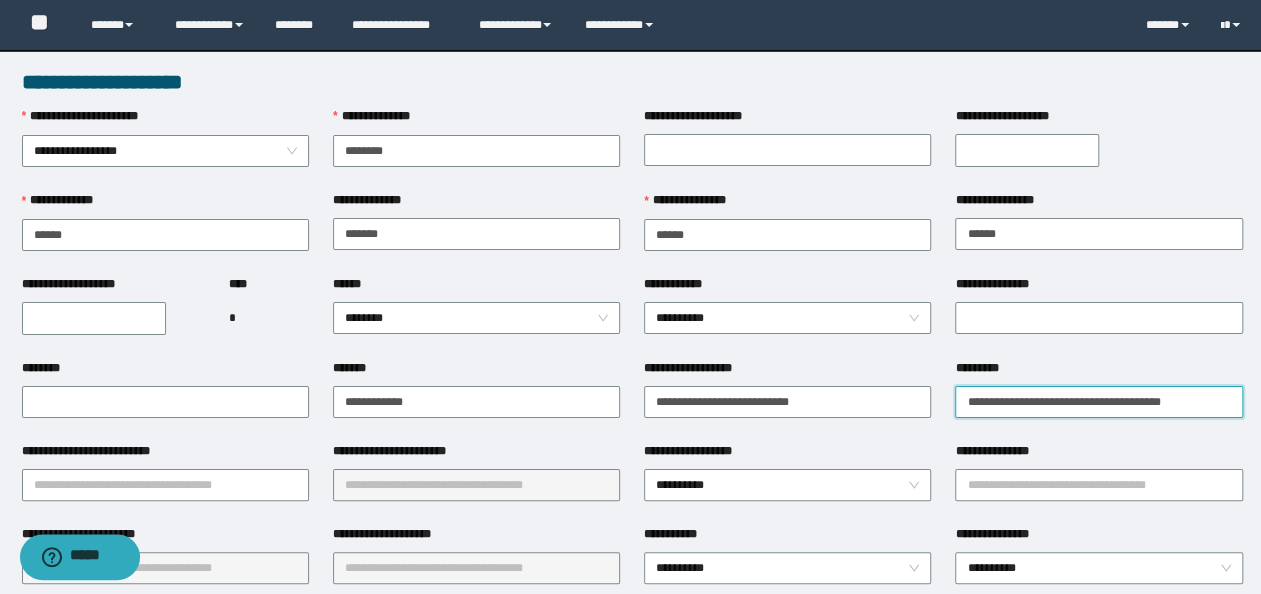 click on "**********" at bounding box center (1098, 402) 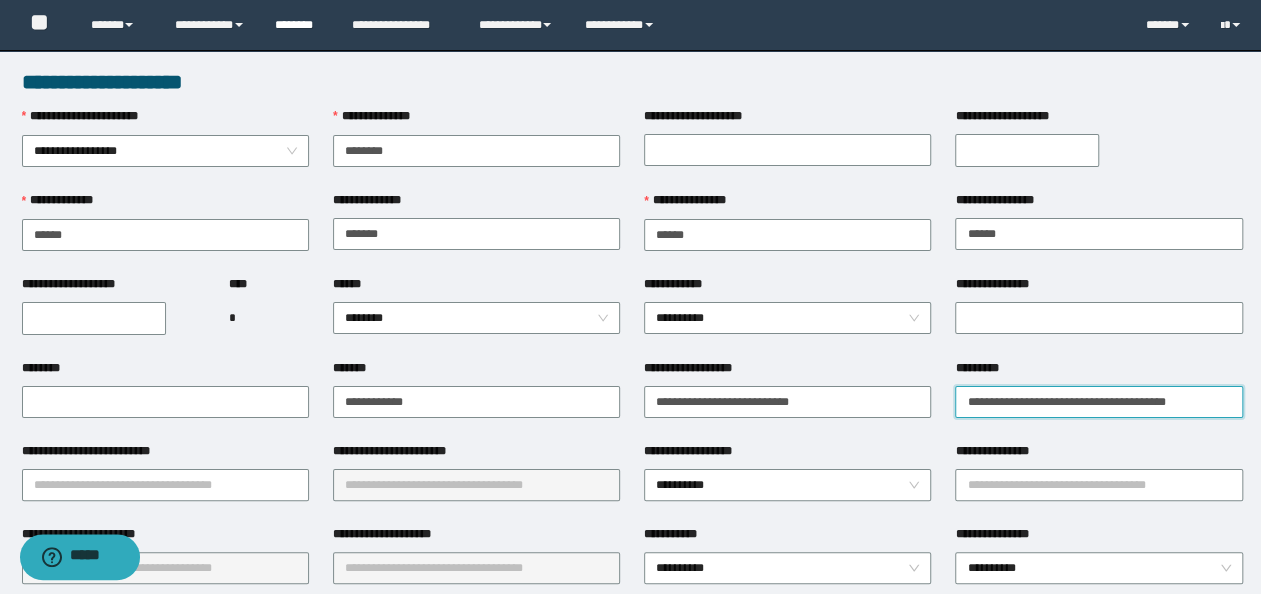 type on "**********" 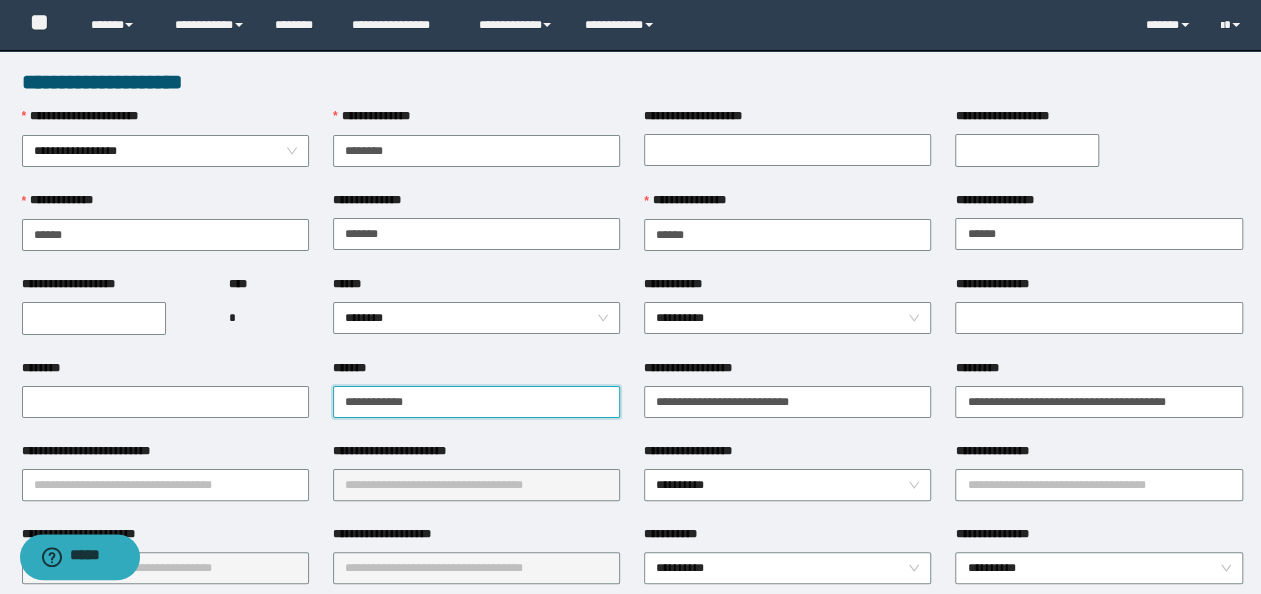 click on "**********" at bounding box center [476, 402] 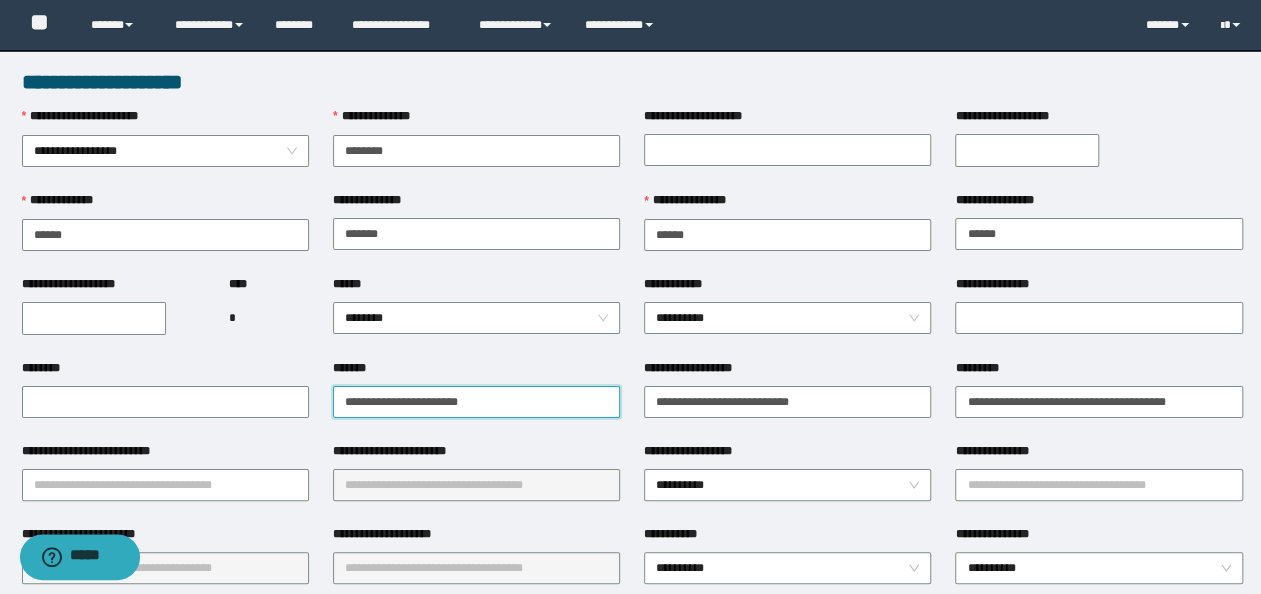 click on "**********" at bounding box center [476, 402] 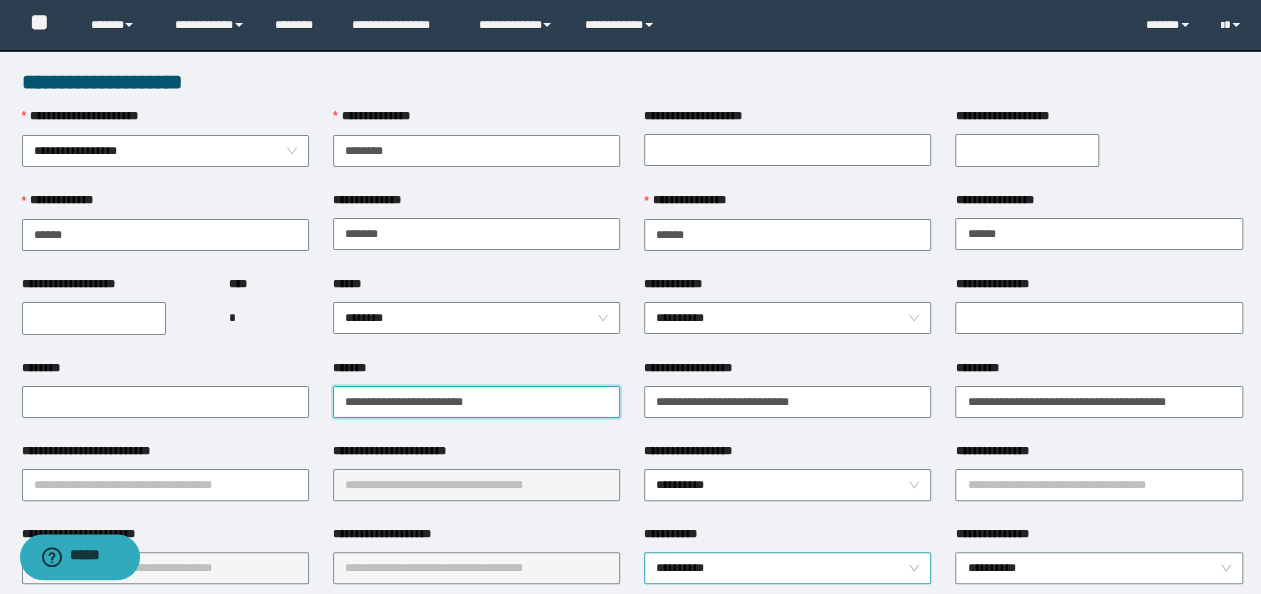paste on "**********" 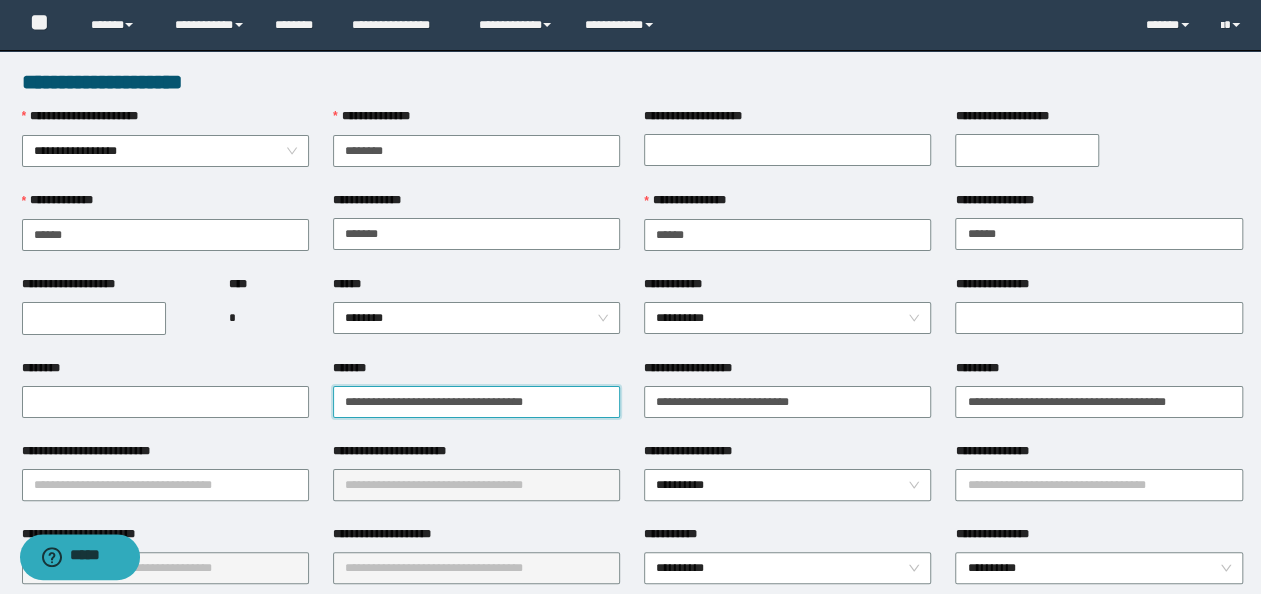 click on "**********" at bounding box center (476, 402) 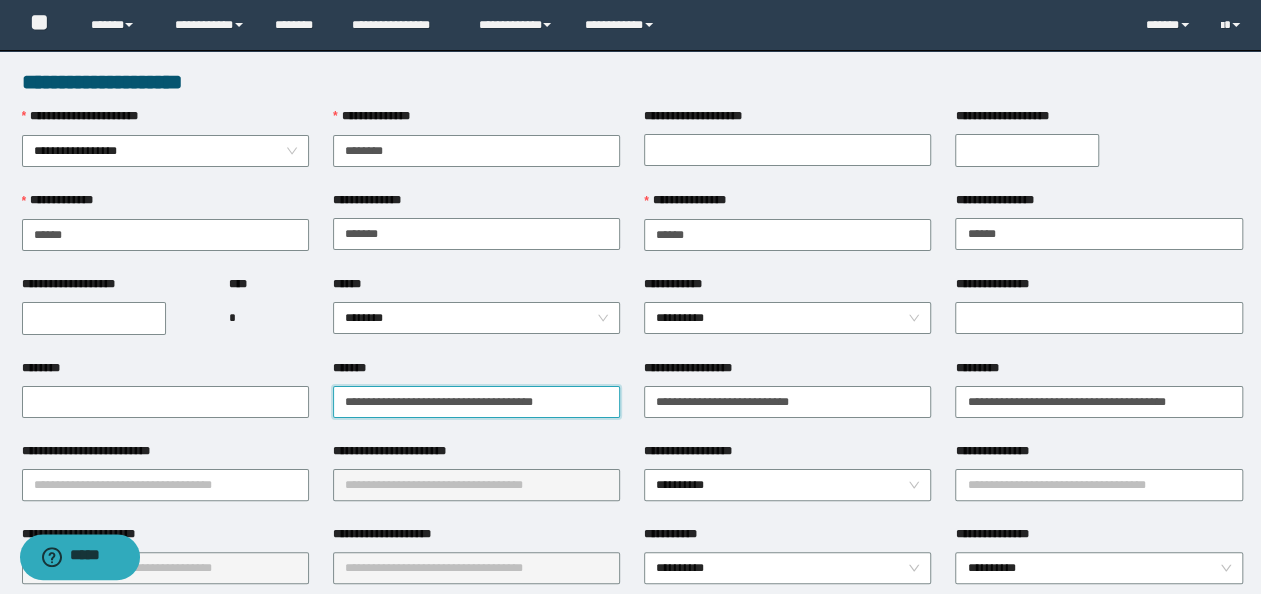 click on "**********" at bounding box center [476, 402] 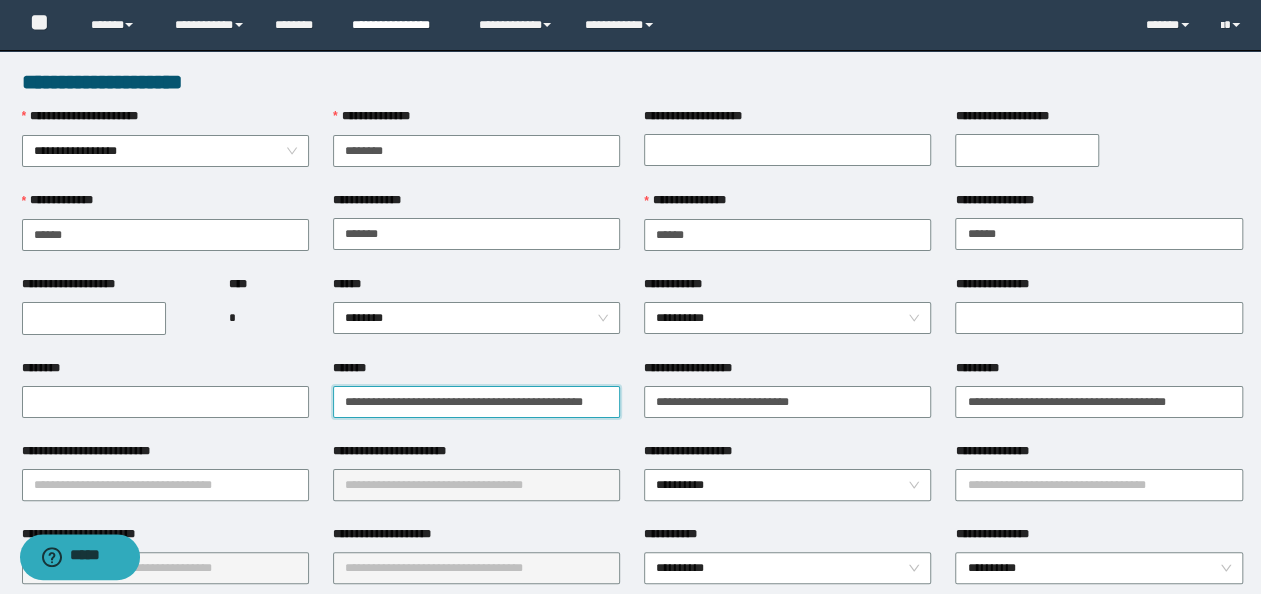 type on "**********" 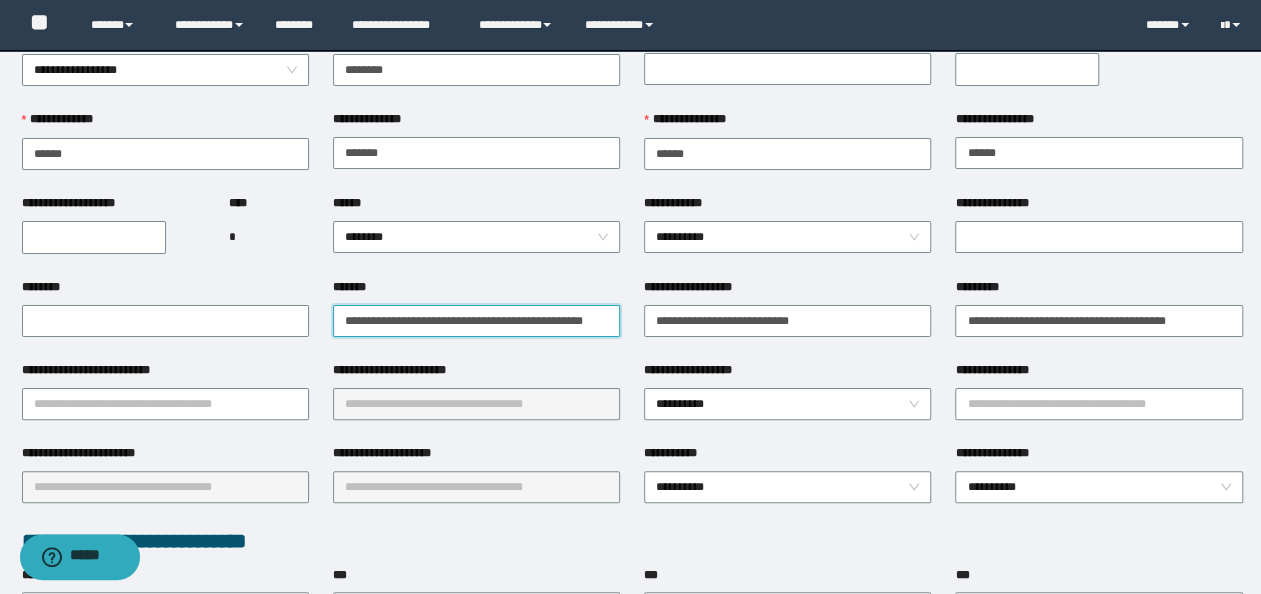 scroll, scrollTop: 100, scrollLeft: 0, axis: vertical 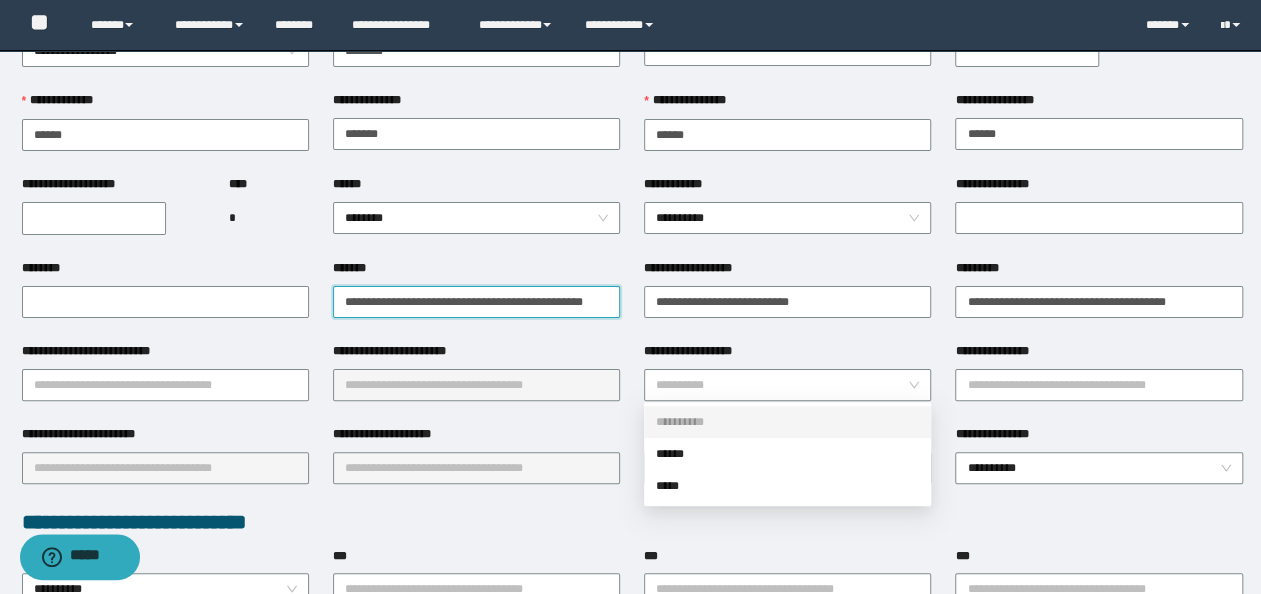 drag, startPoint x: 705, startPoint y: 388, endPoint x: 705, endPoint y: 422, distance: 34 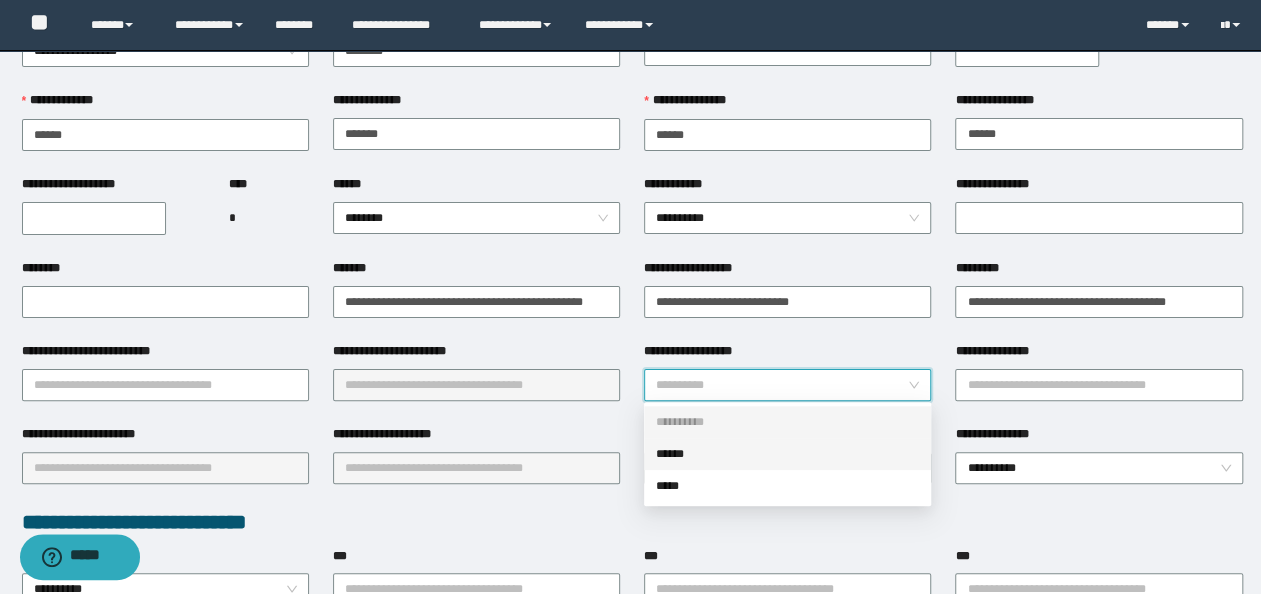 click on "******" at bounding box center (787, 454) 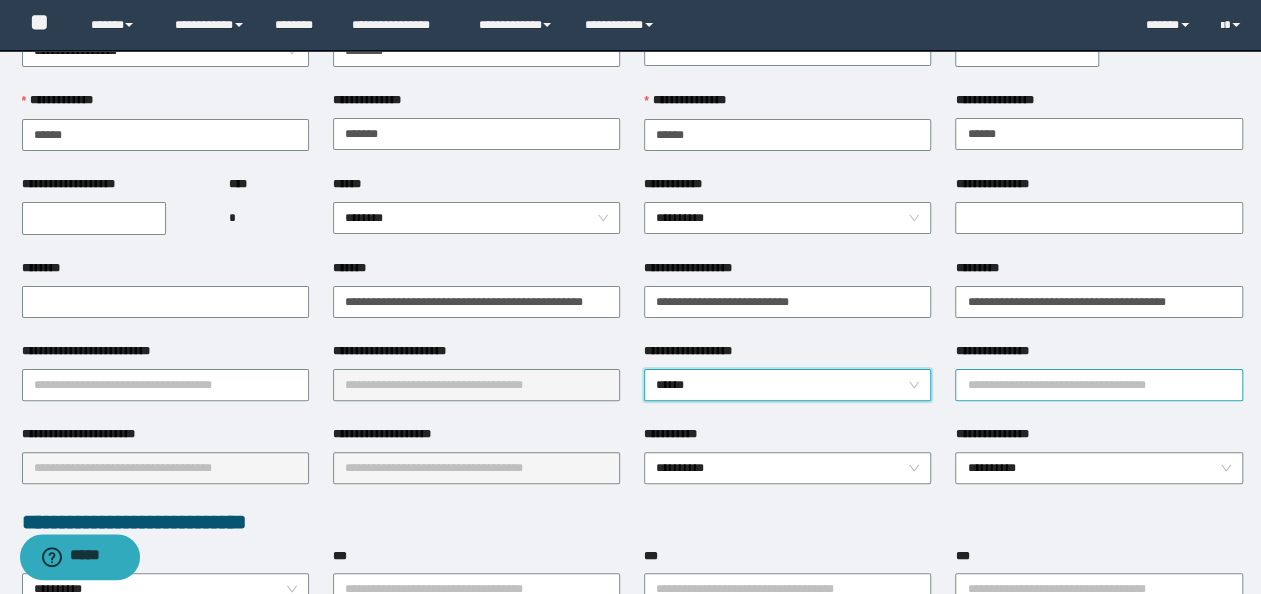 click on "**********" at bounding box center (1098, 385) 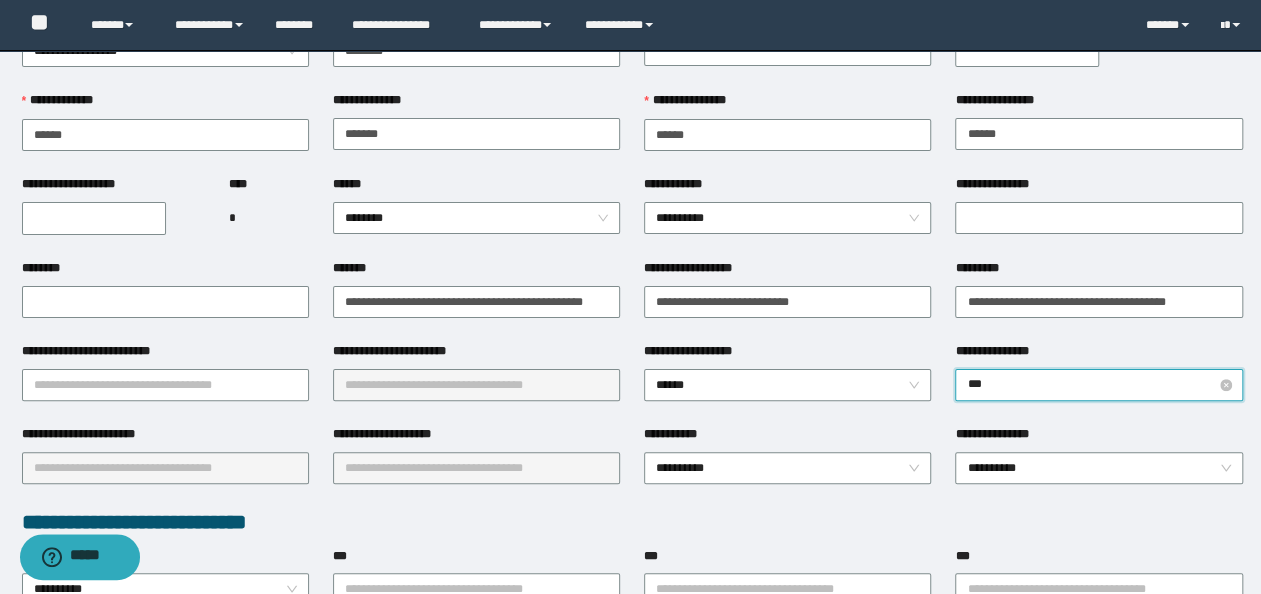 type on "****" 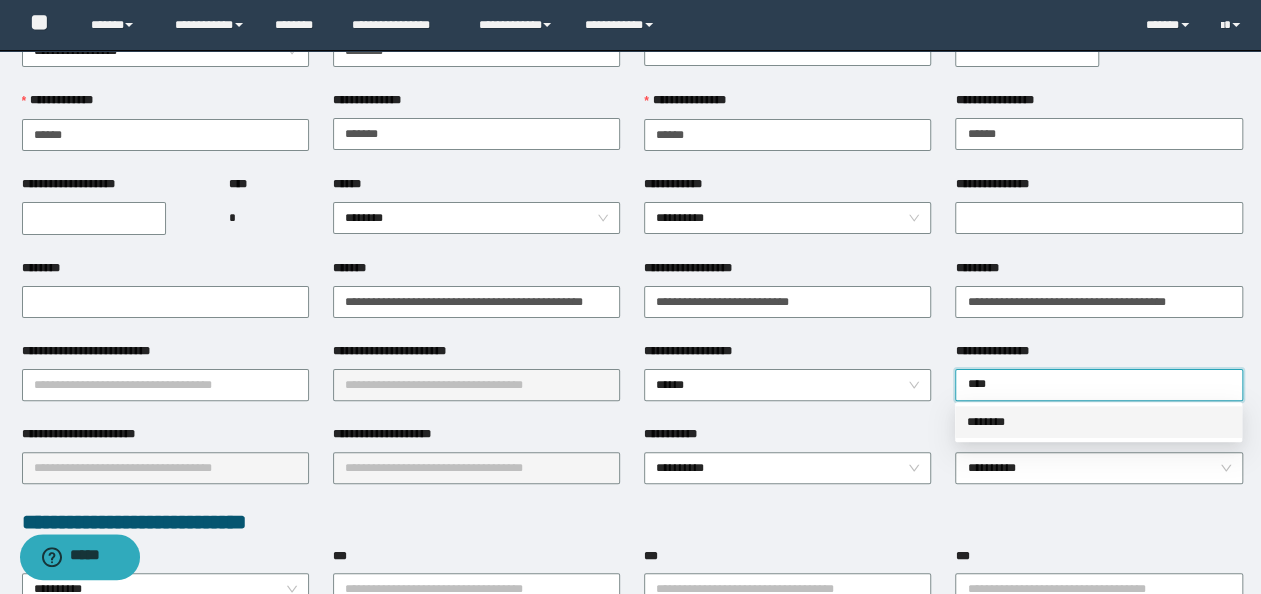 click on "********" at bounding box center (1098, 422) 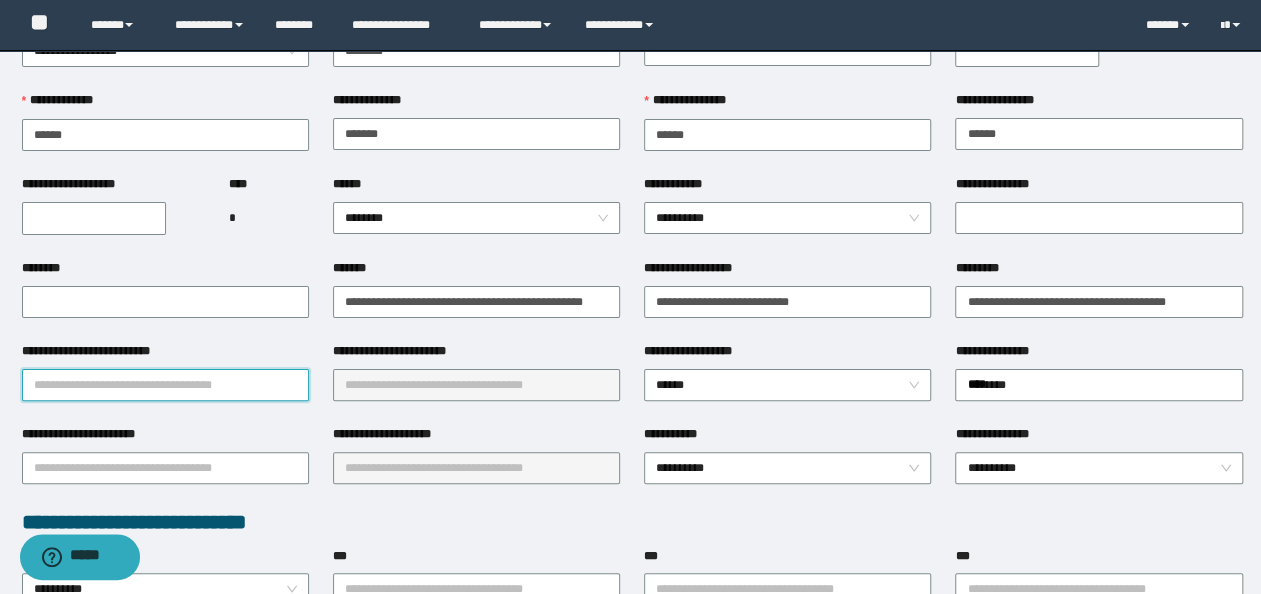 click on "**********" at bounding box center [165, 385] 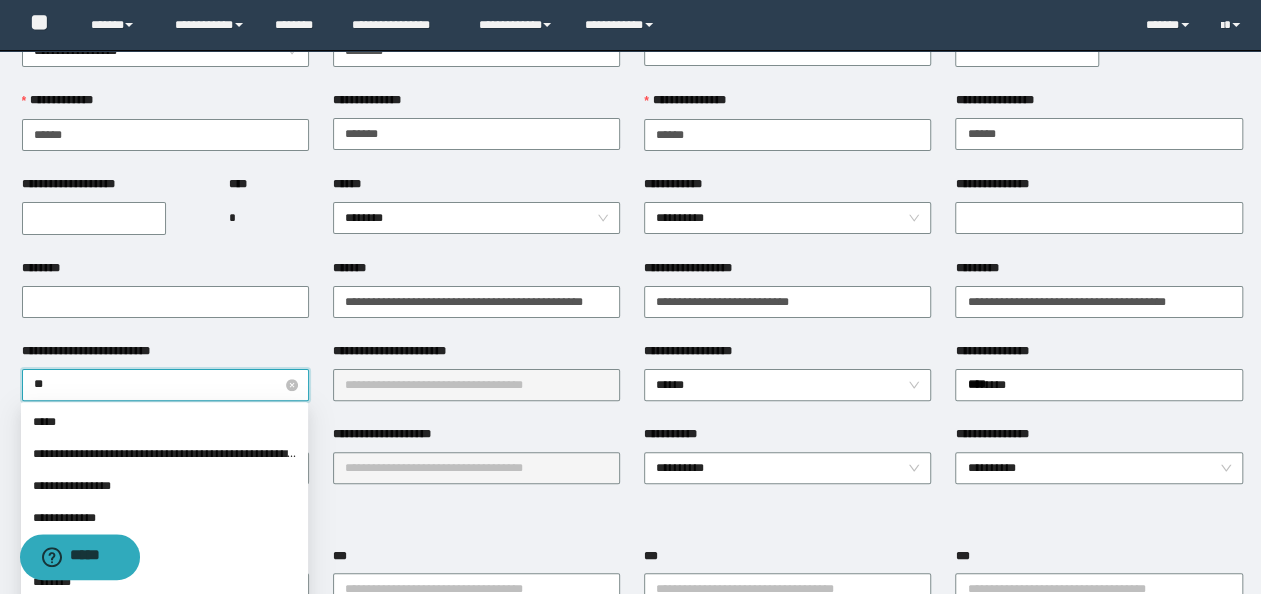 type on "***" 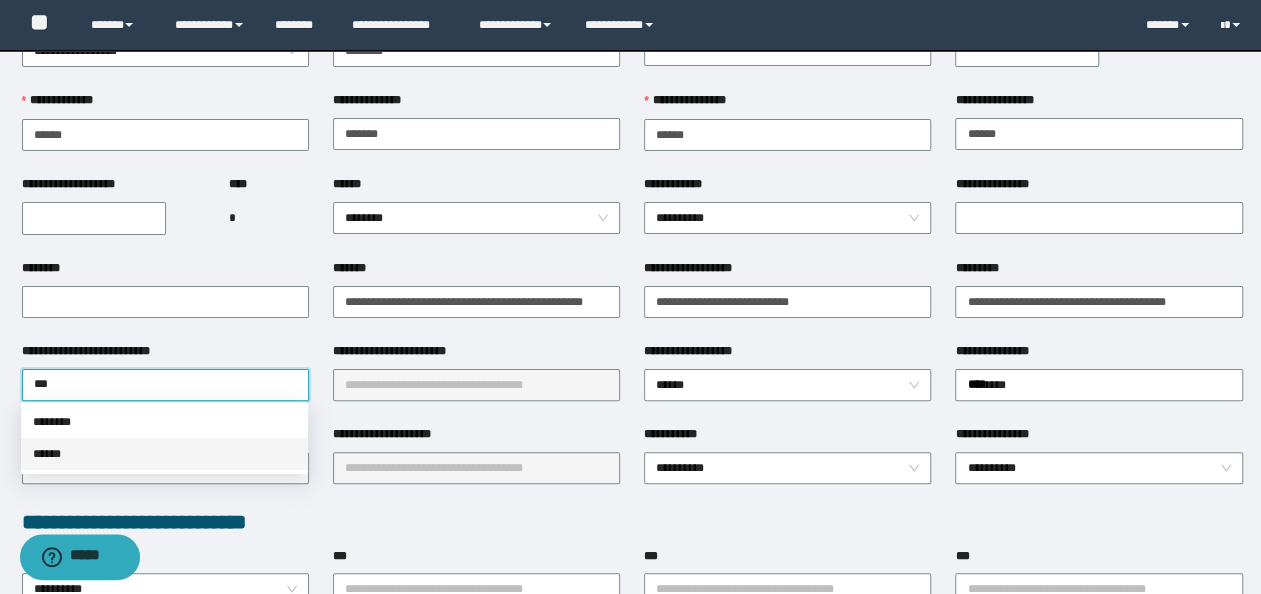 click on "******" at bounding box center [164, 454] 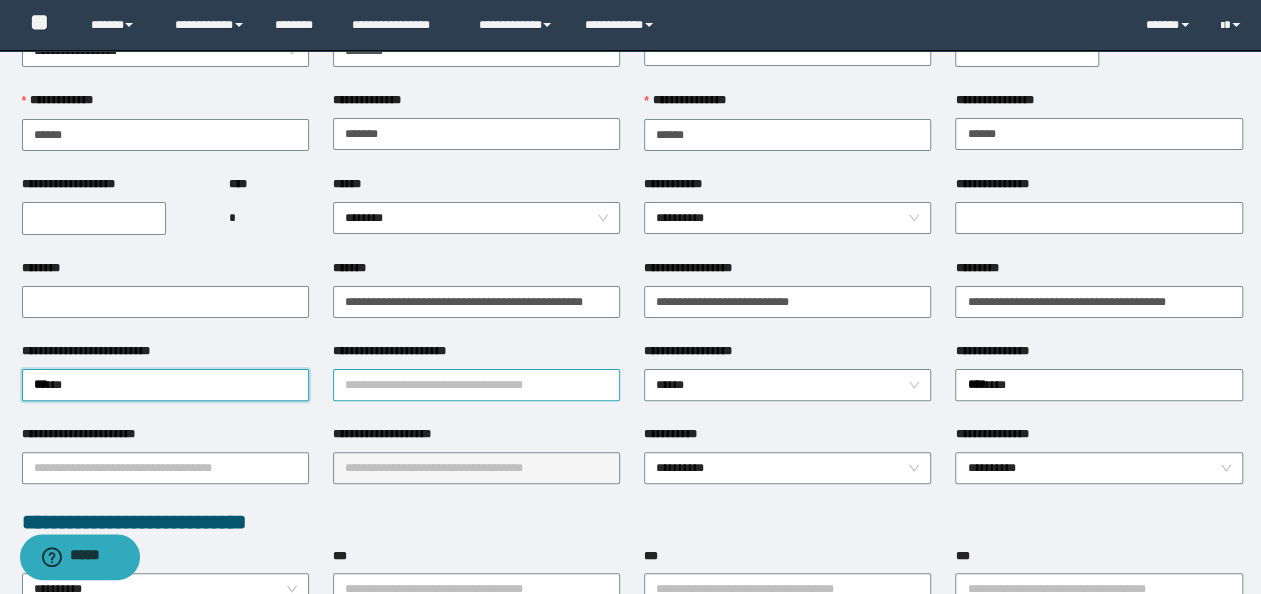 click on "**********" at bounding box center [476, 385] 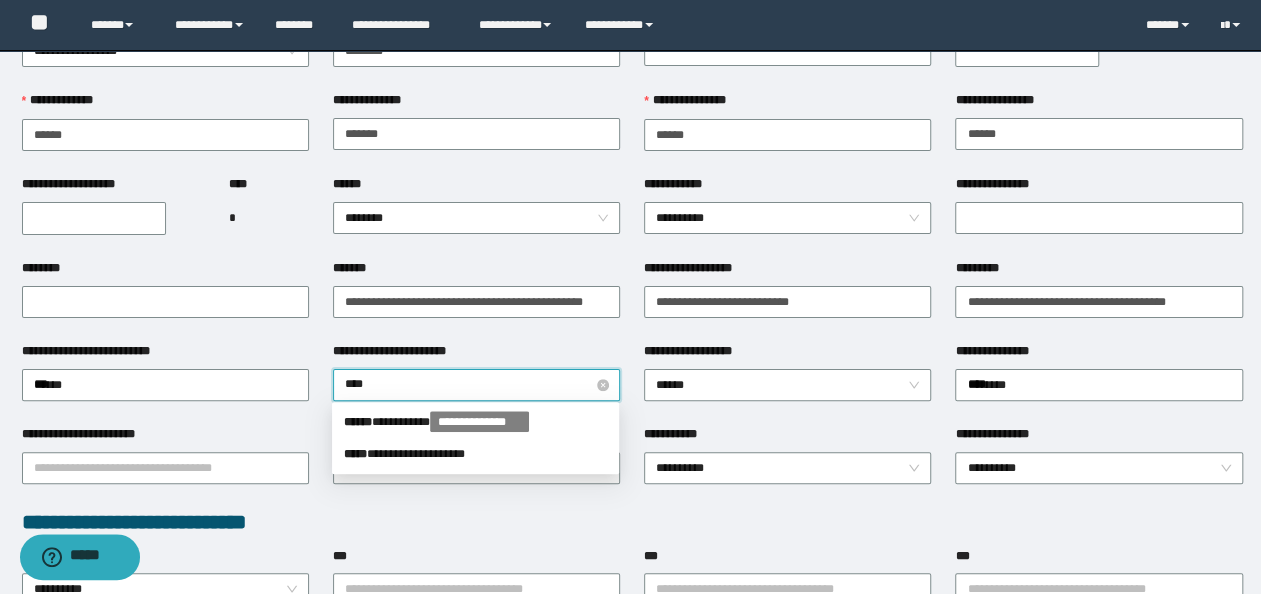 type on "*****" 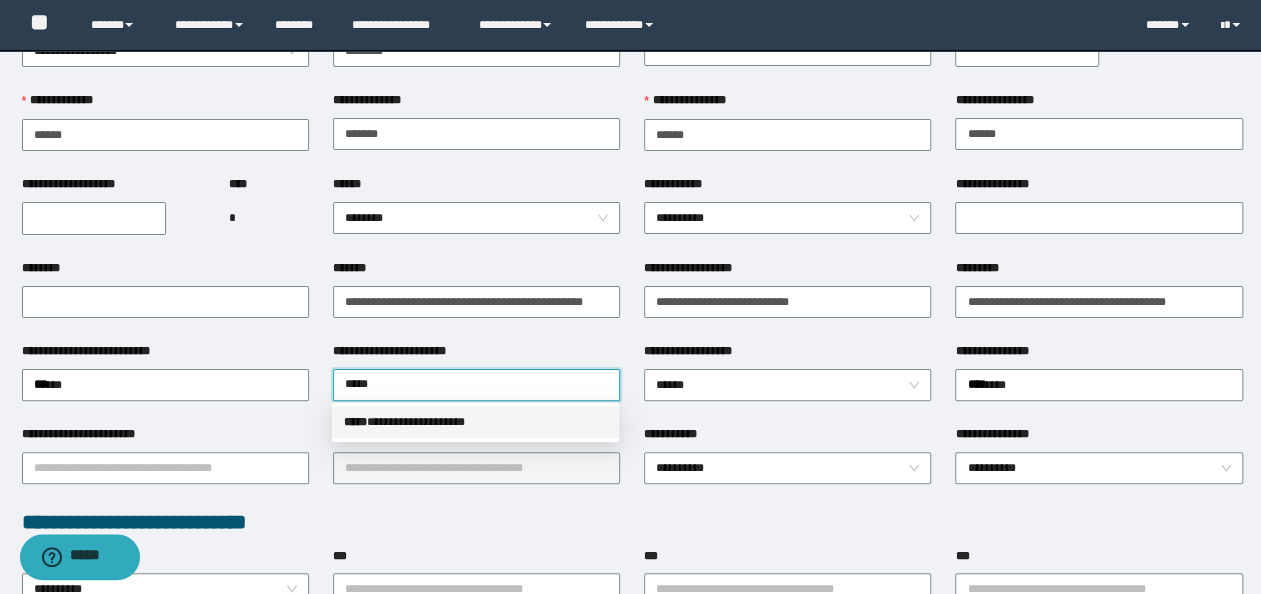 click on "**********" at bounding box center [475, 422] 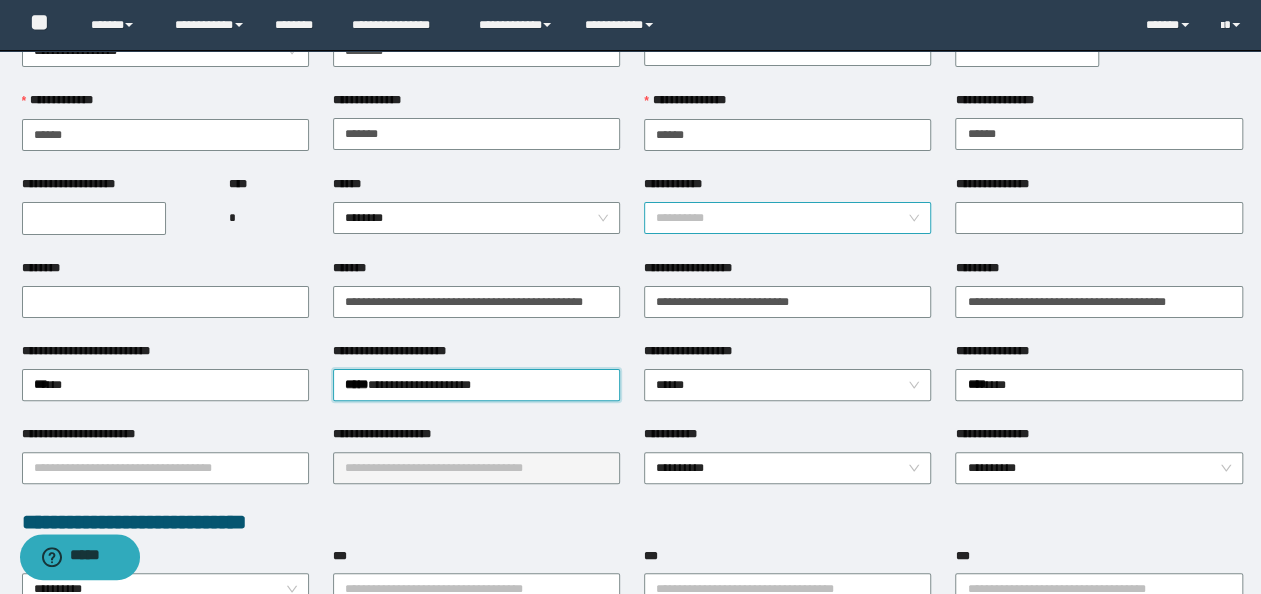 click on "**********" at bounding box center [788, 218] 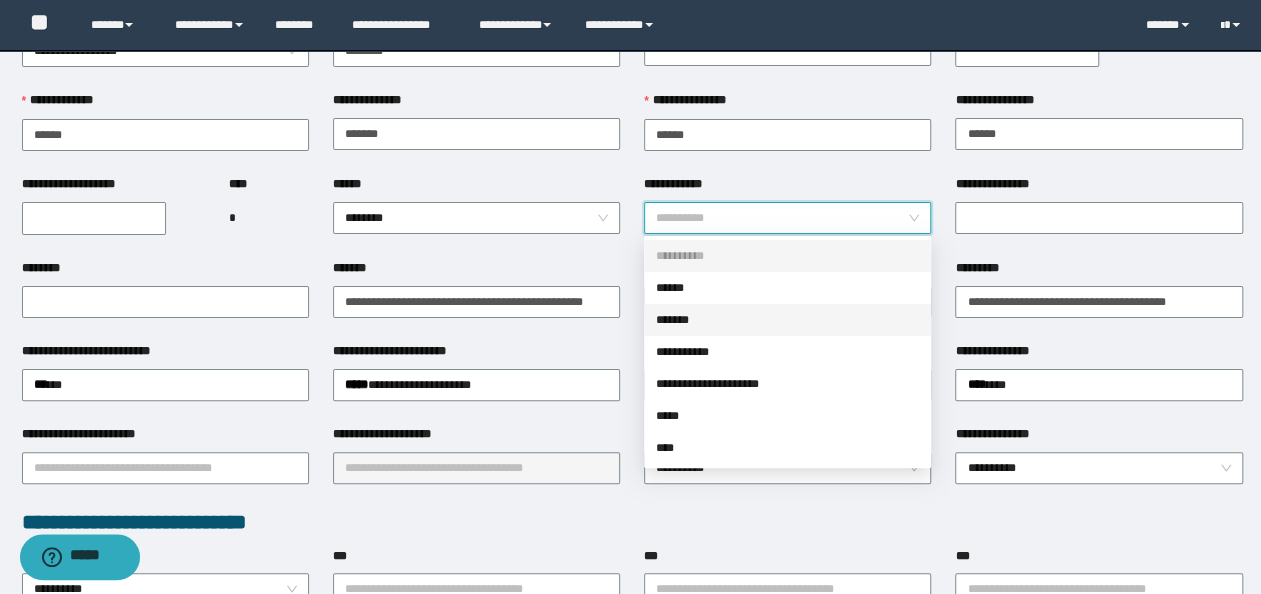 click on "*******" at bounding box center [787, 320] 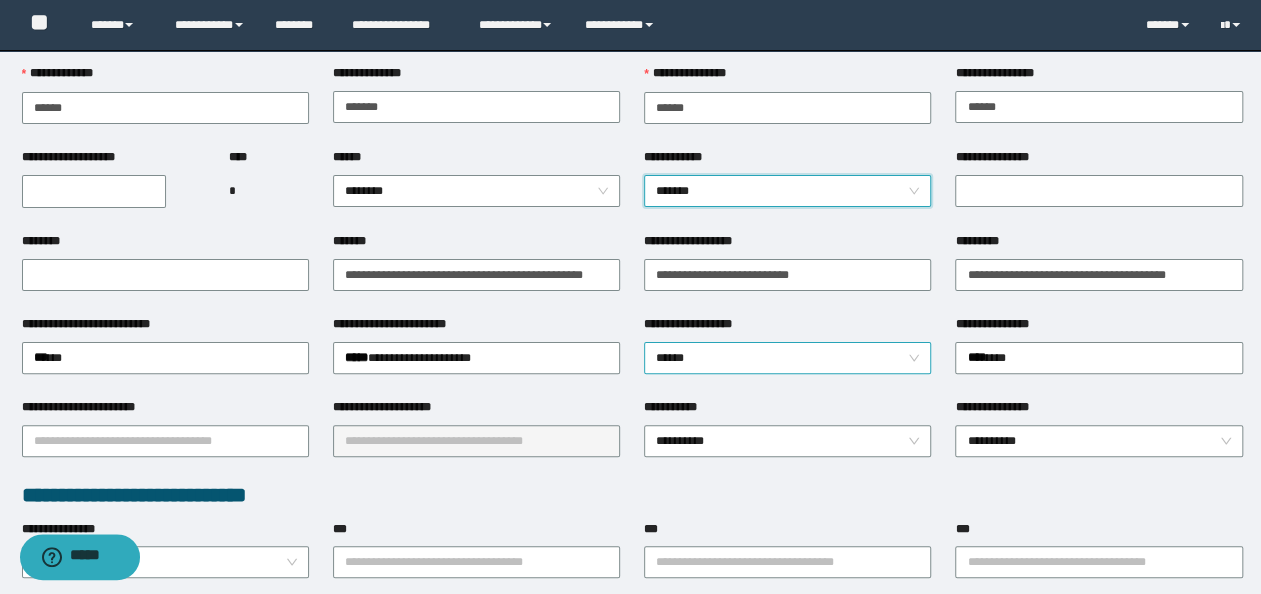 scroll, scrollTop: 300, scrollLeft: 0, axis: vertical 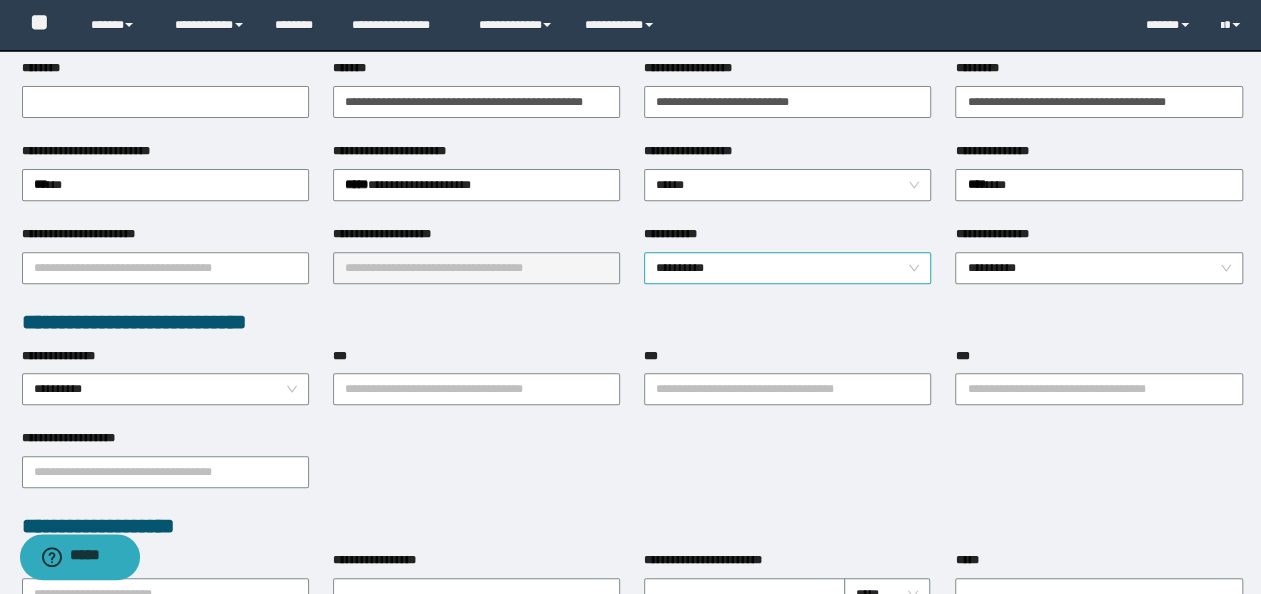 click on "**********" at bounding box center [788, 268] 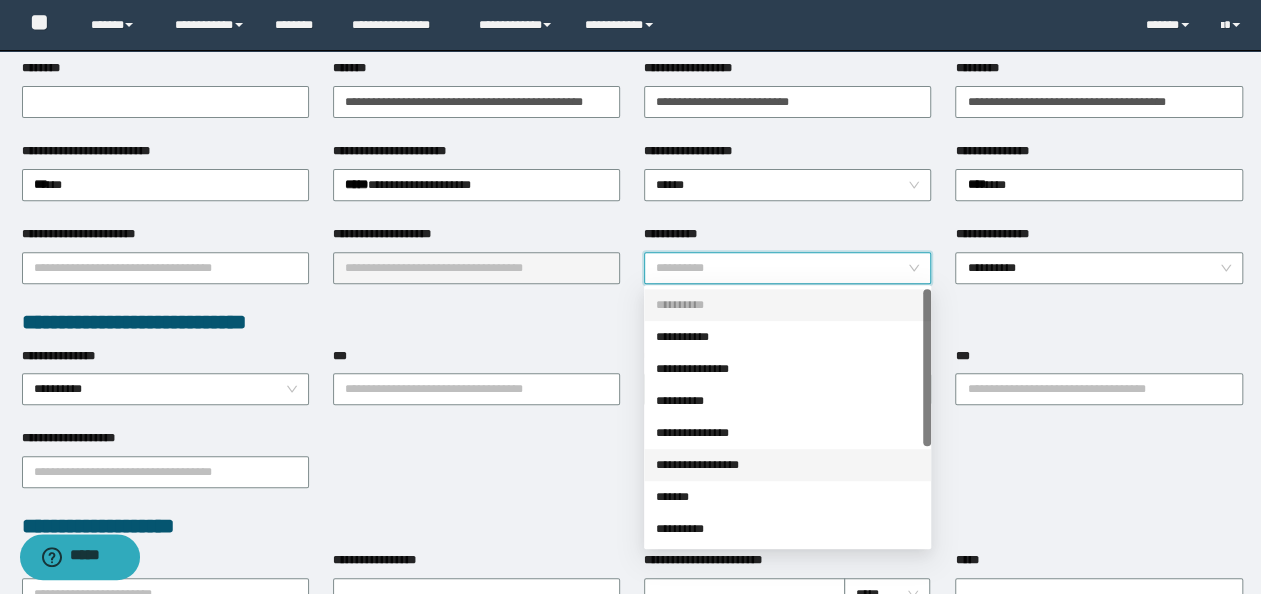 click on "**********" at bounding box center (787, 465) 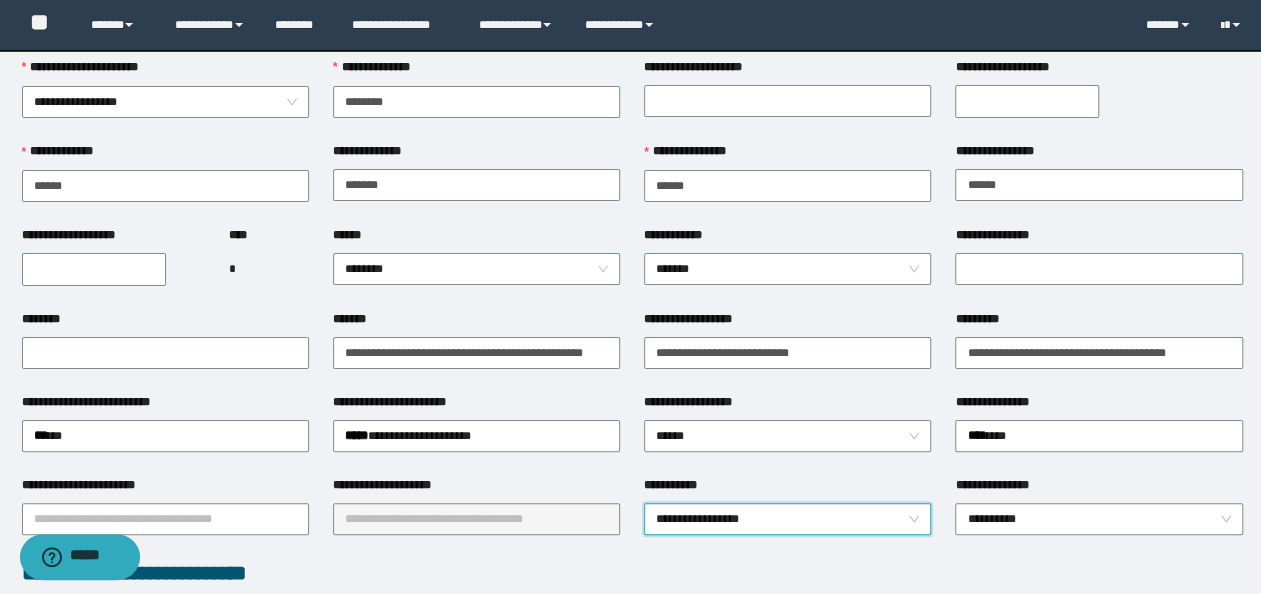 scroll, scrollTop: 0, scrollLeft: 0, axis: both 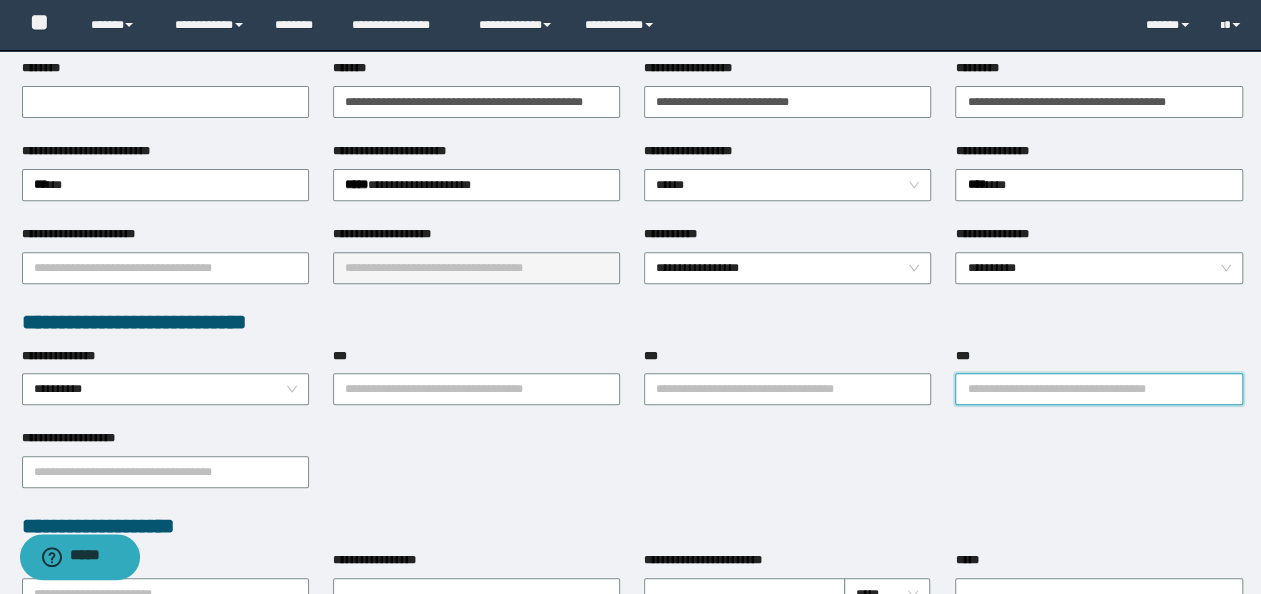 click on "***" at bounding box center (1098, 389) 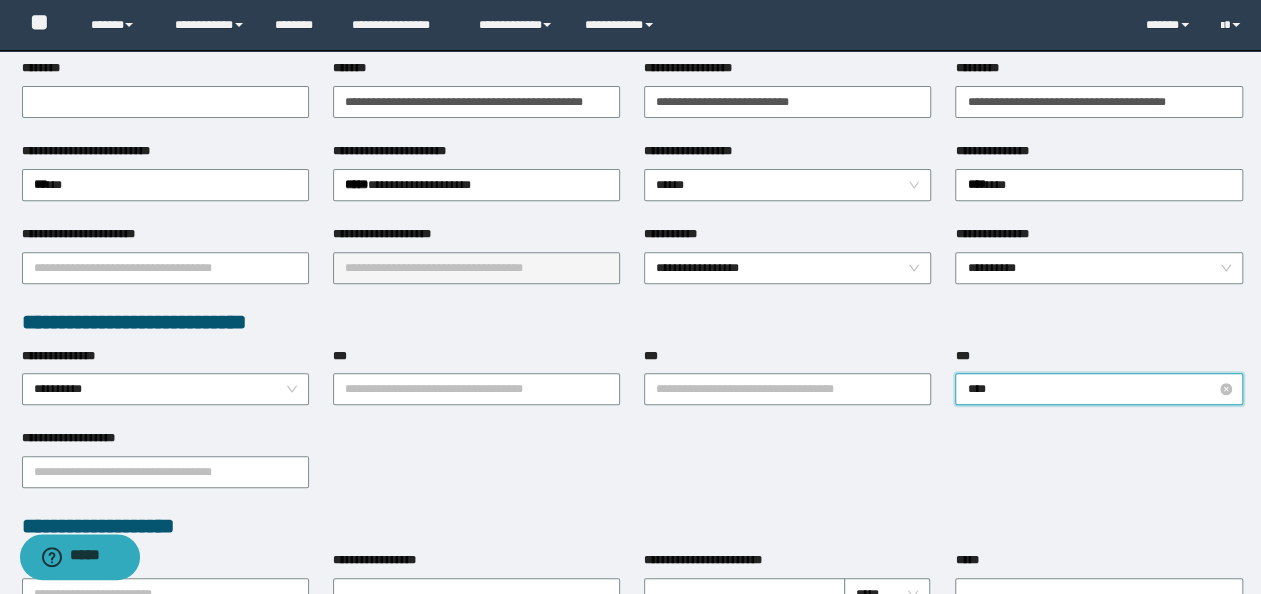 type on "*****" 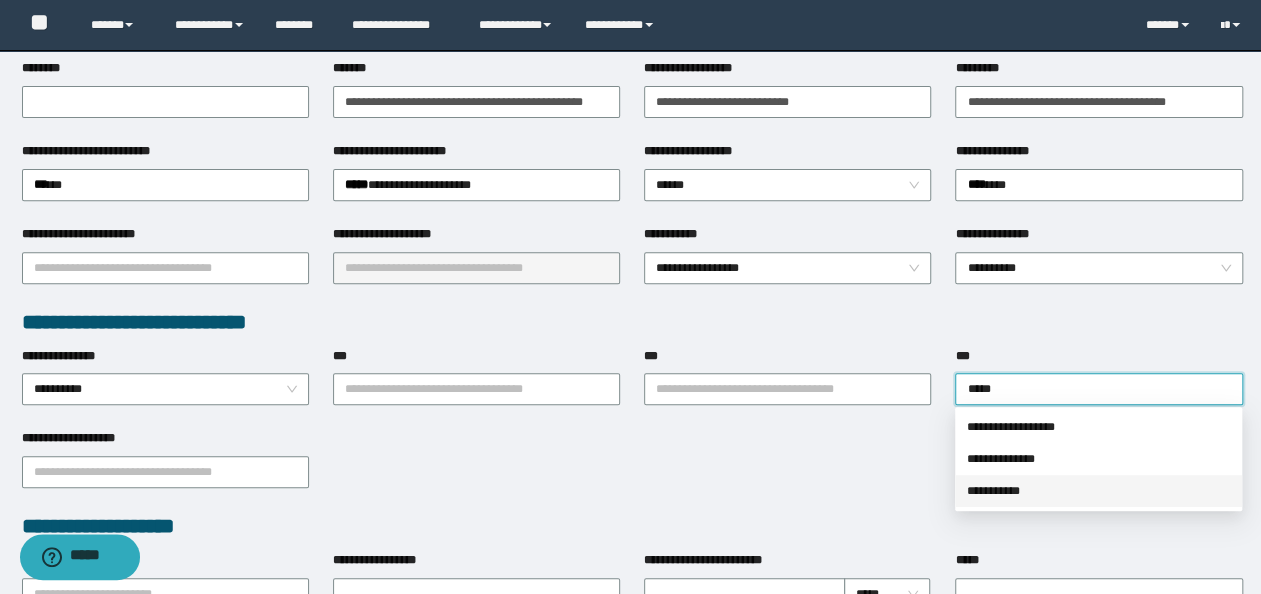 click on "**********" at bounding box center [1098, 491] 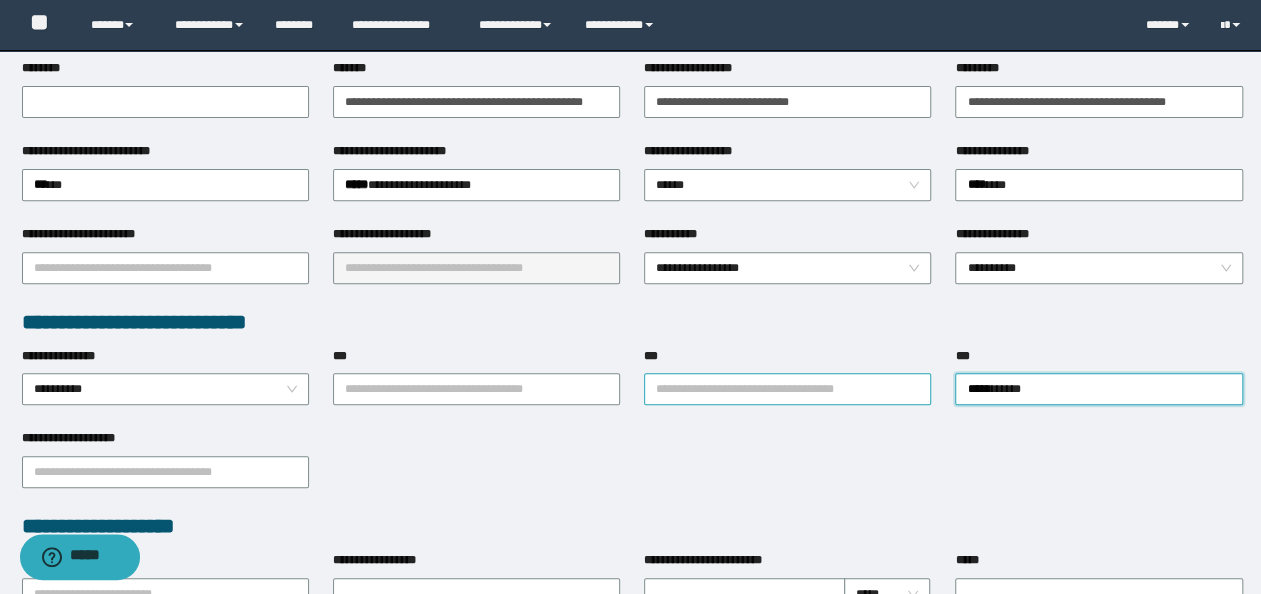 click on "***" at bounding box center [787, 389] 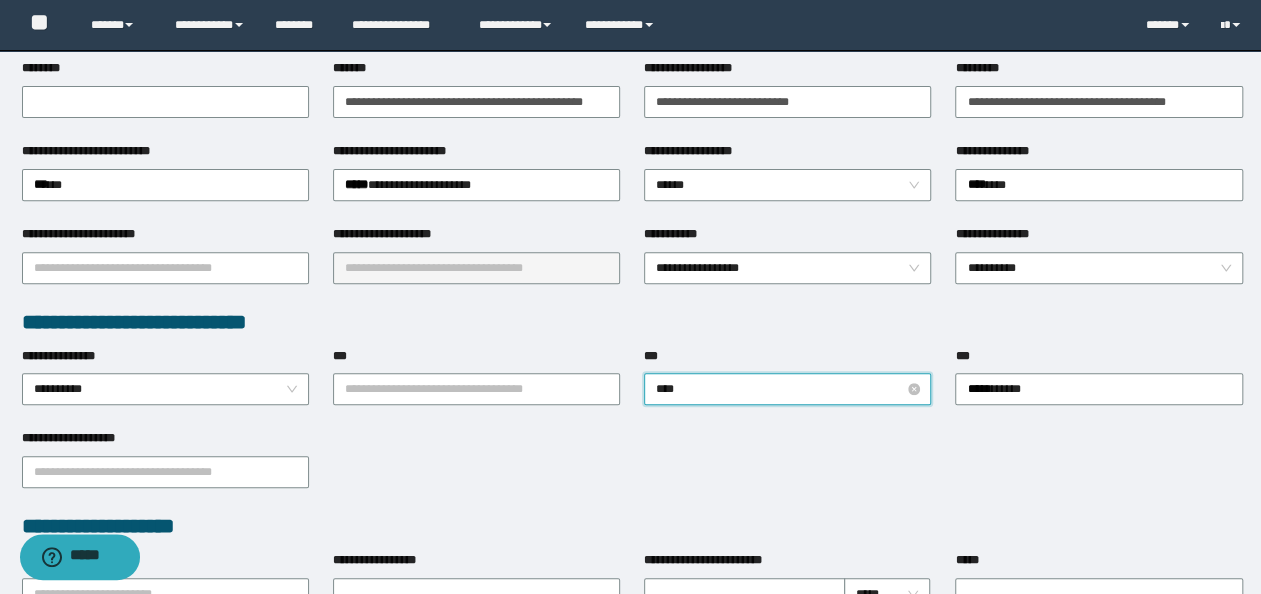 type on "*****" 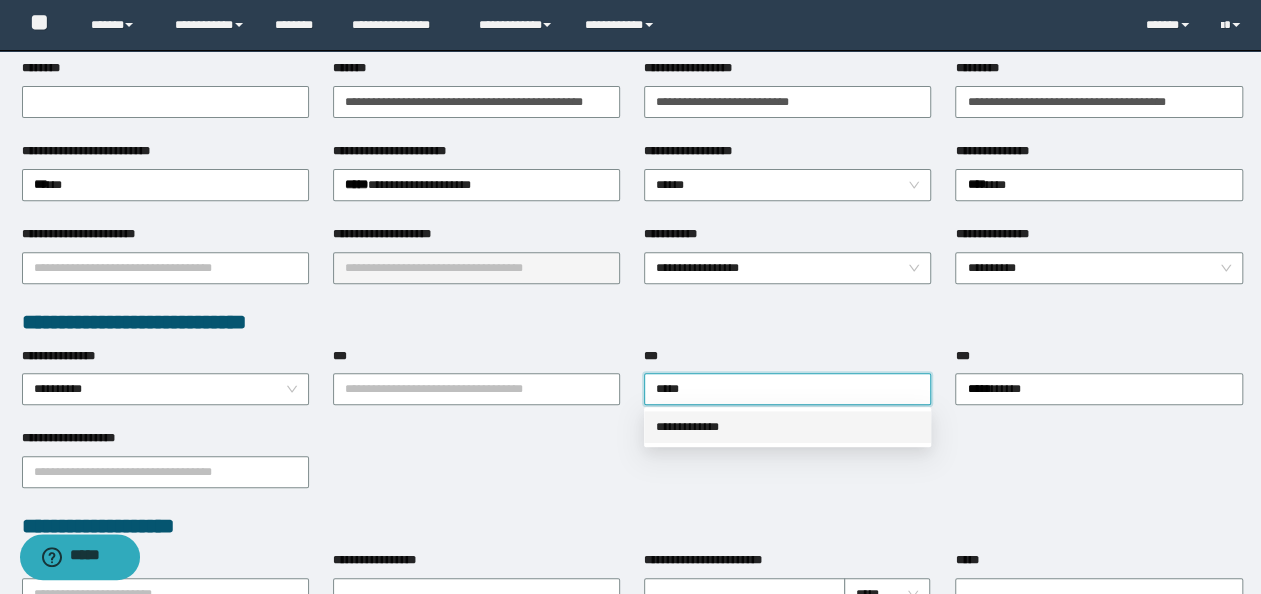 click on "**********" at bounding box center (787, 427) 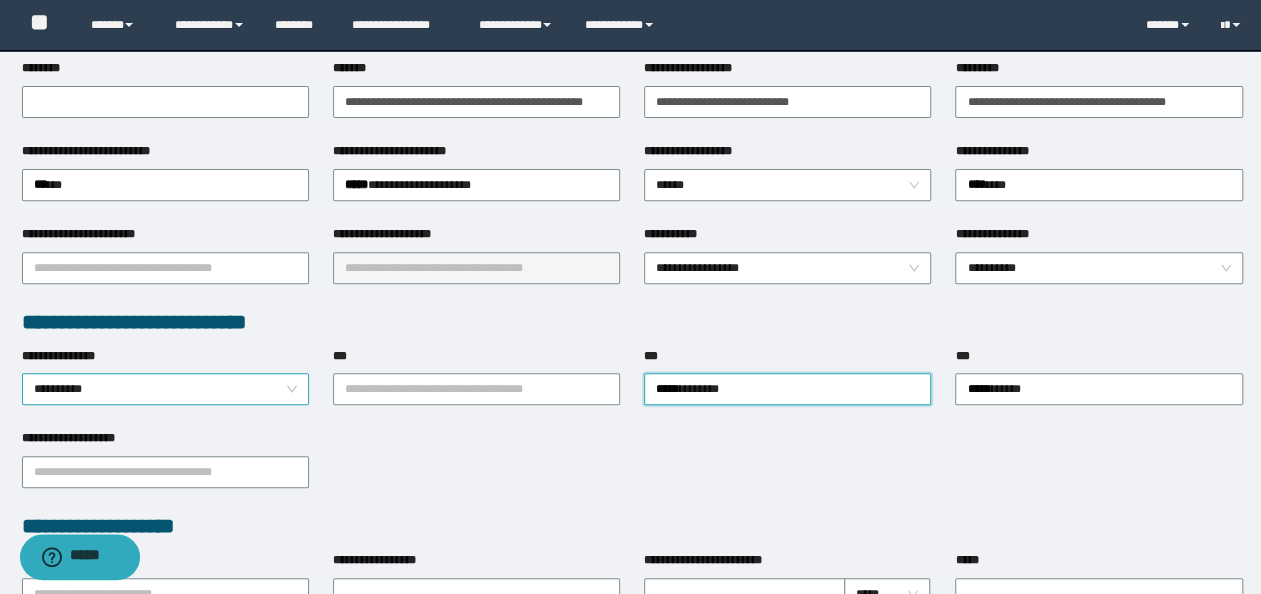 click on "**********" at bounding box center (166, 389) 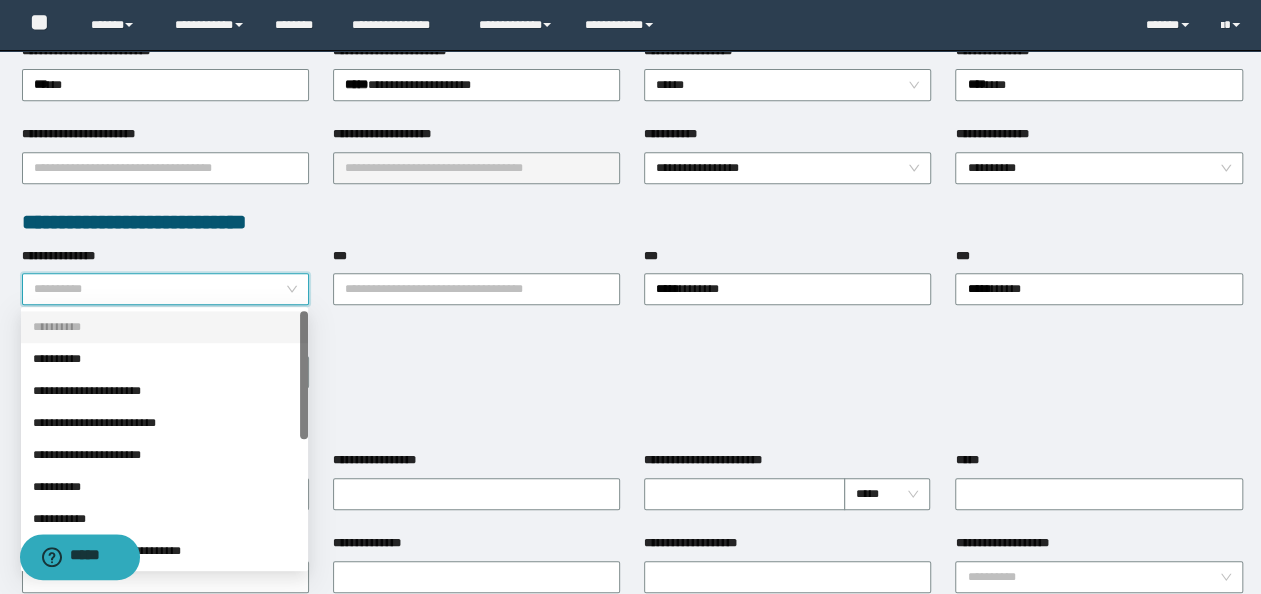 scroll, scrollTop: 500, scrollLeft: 0, axis: vertical 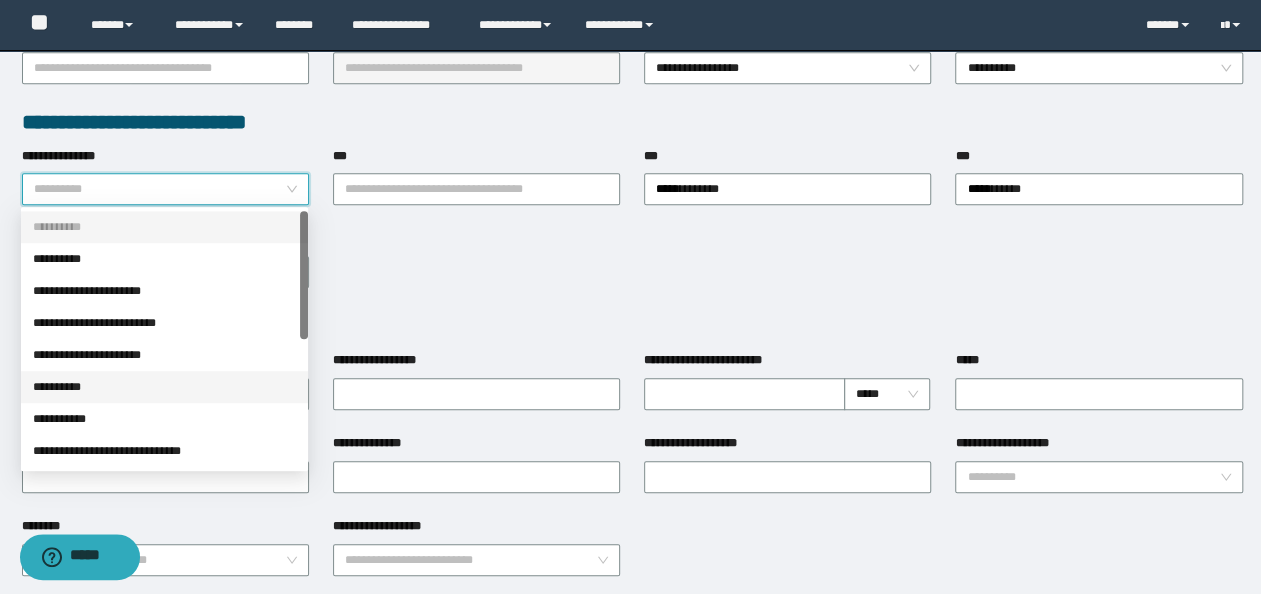 click on "**********" at bounding box center (164, 387) 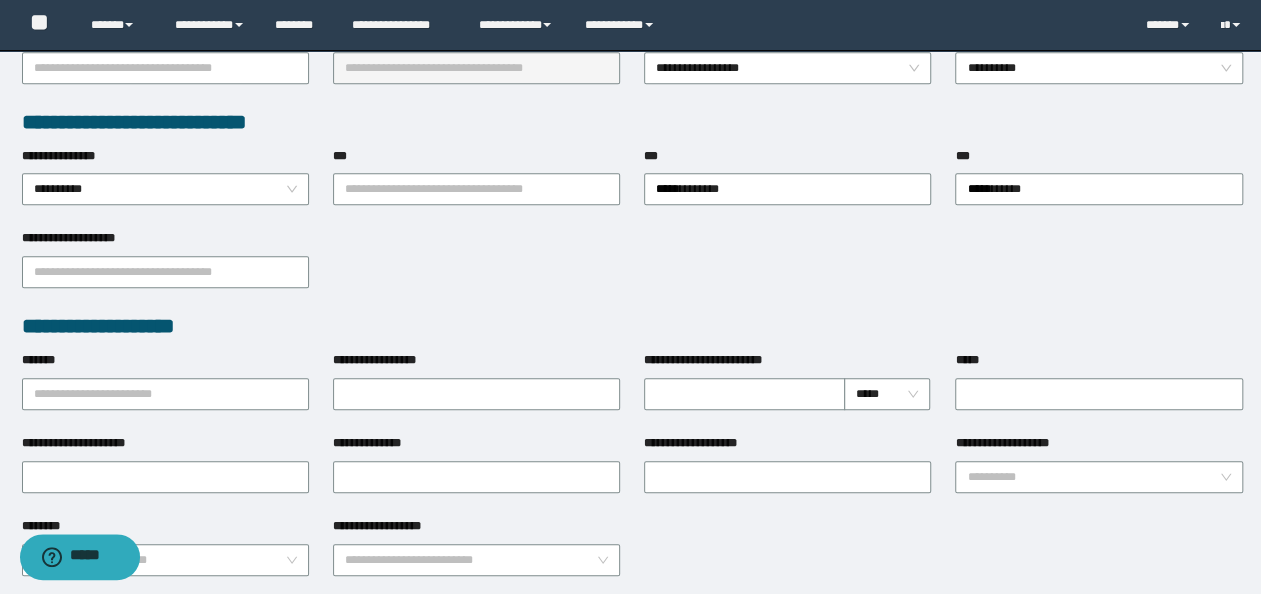 click on "**********" at bounding box center (632, 270) 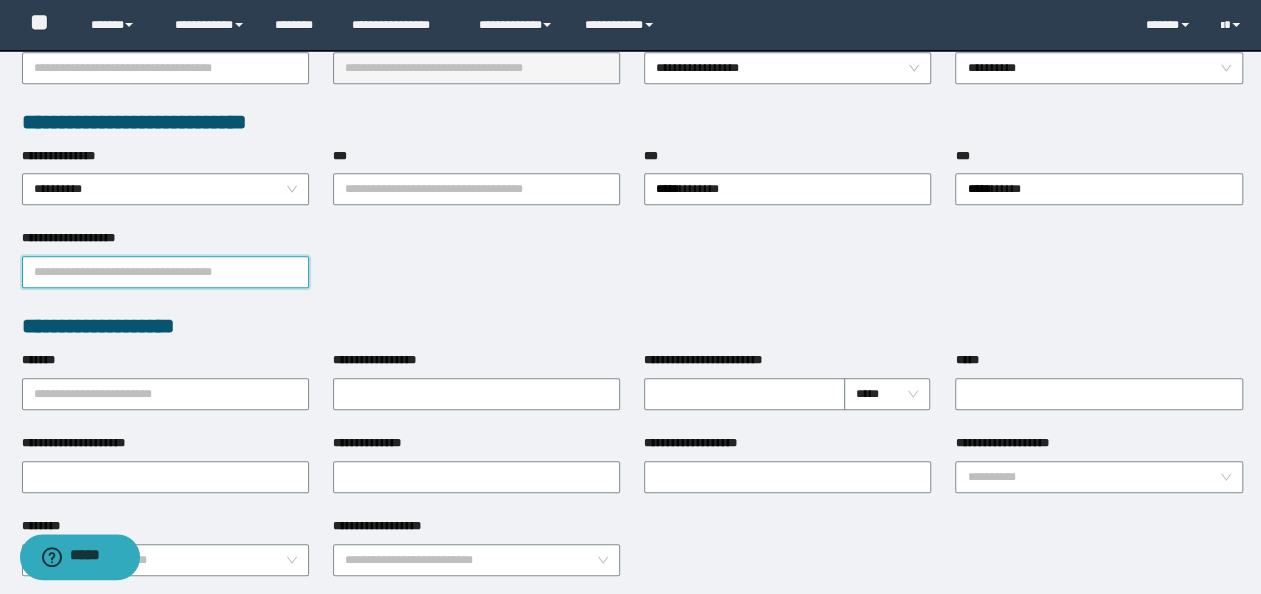 click on "**********" at bounding box center (165, 272) 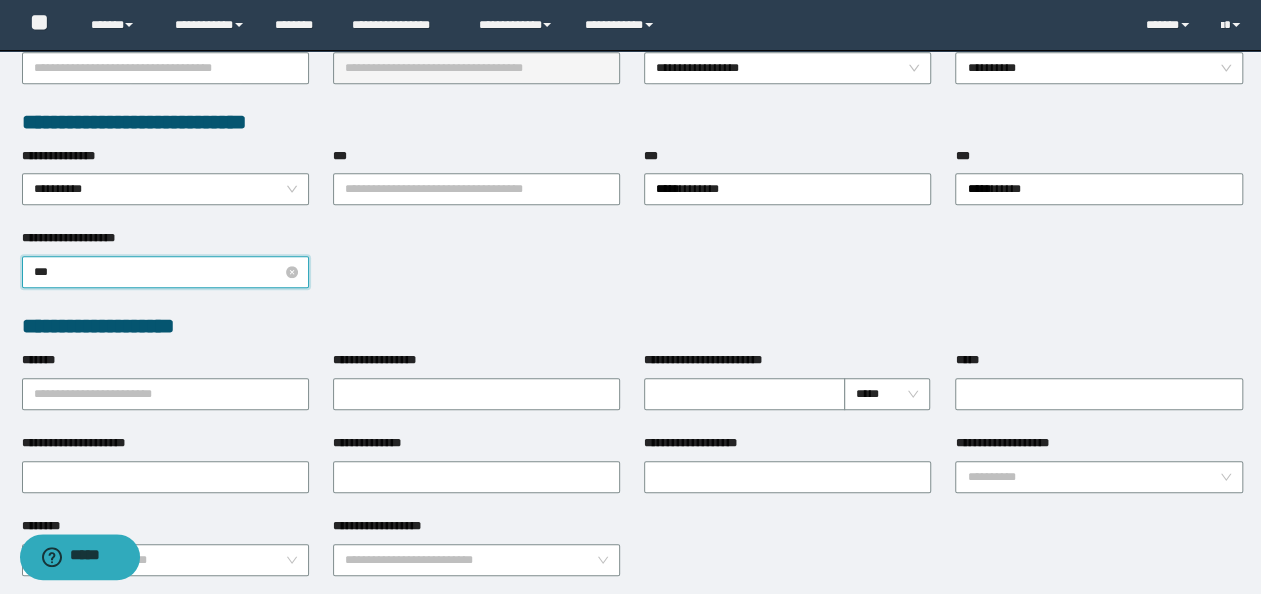 type on "****" 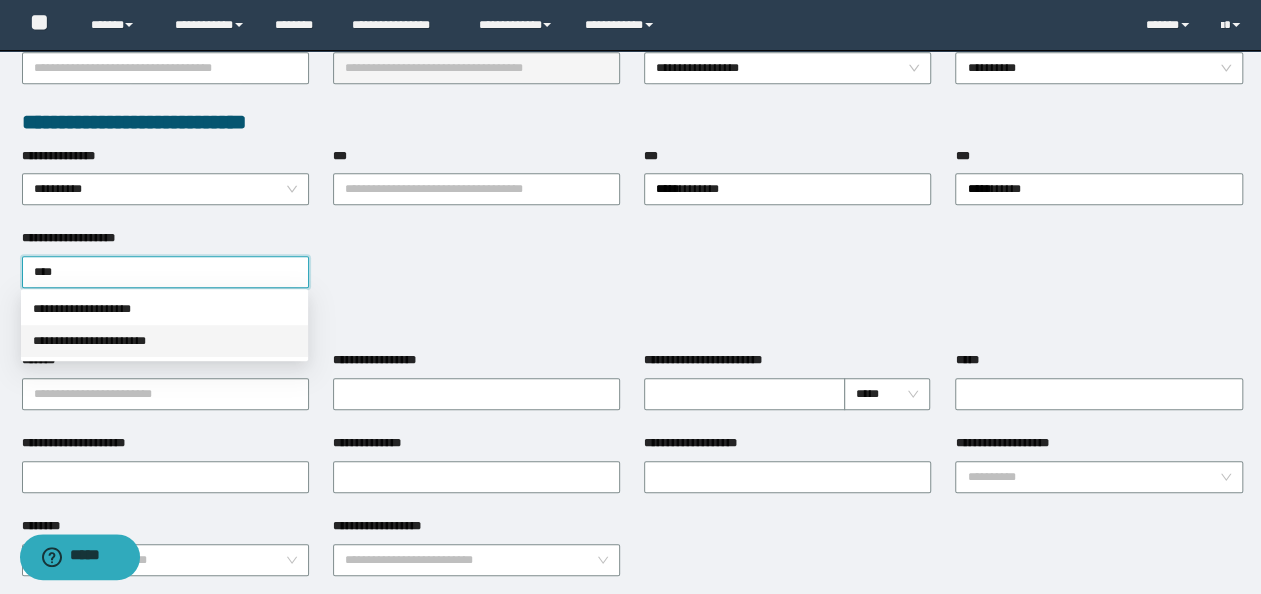 click on "**********" at bounding box center [164, 341] 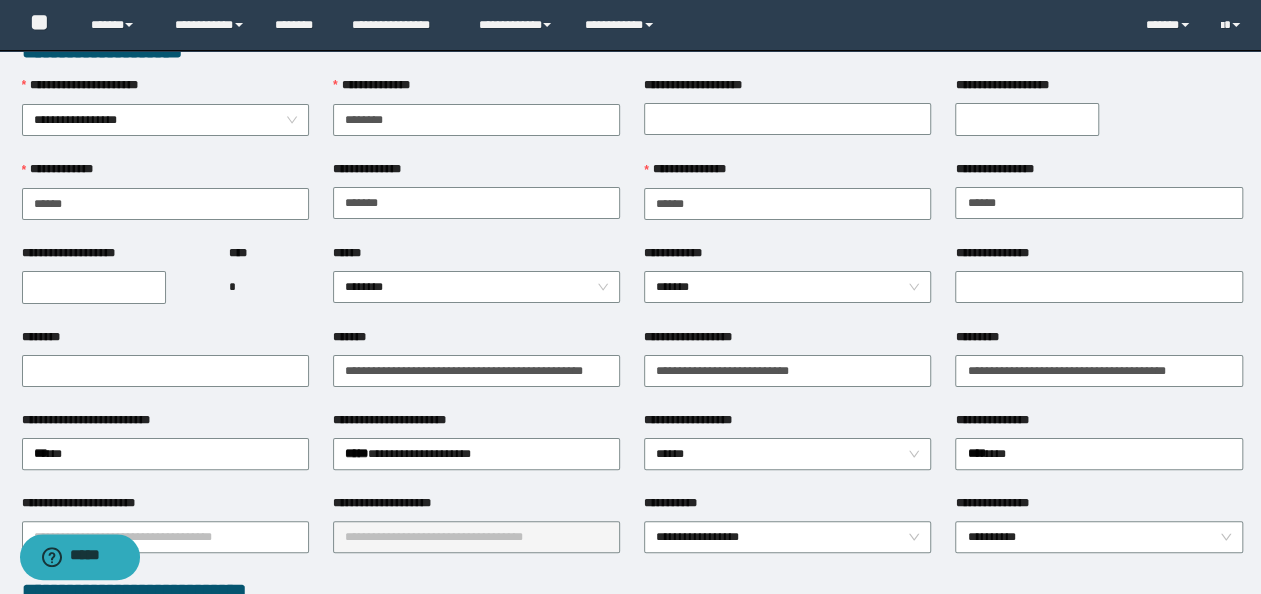 scroll, scrollTop: 0, scrollLeft: 0, axis: both 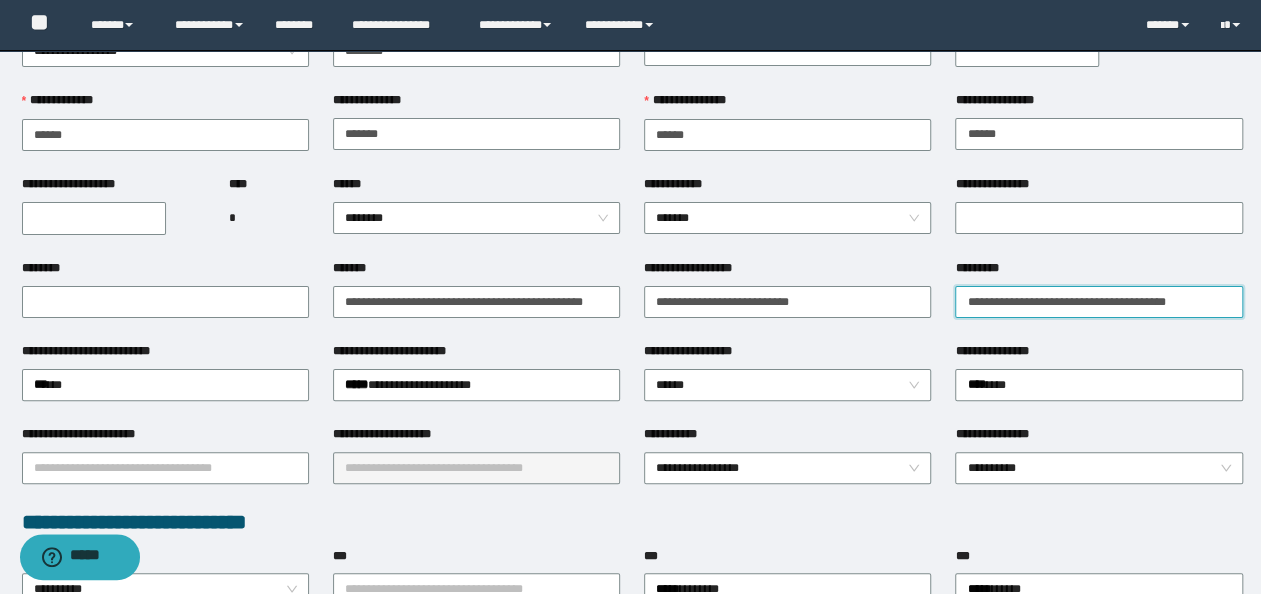 drag, startPoint x: 971, startPoint y: 302, endPoint x: 612, endPoint y: 252, distance: 362.46518 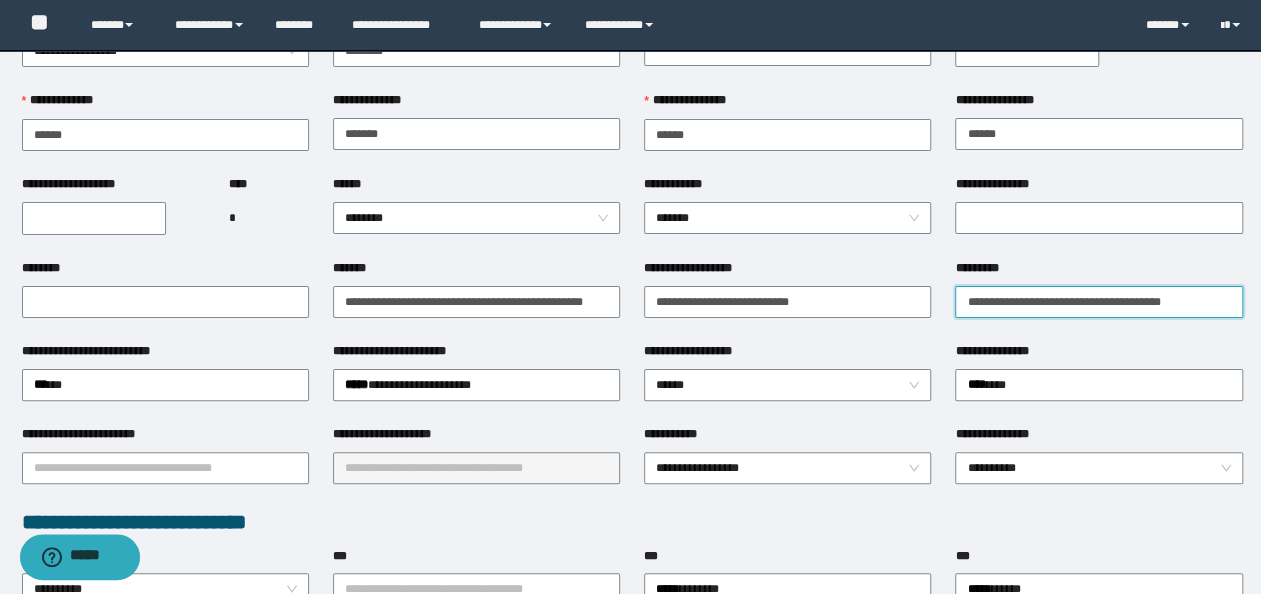 click on "**********" at bounding box center (1098, 302) 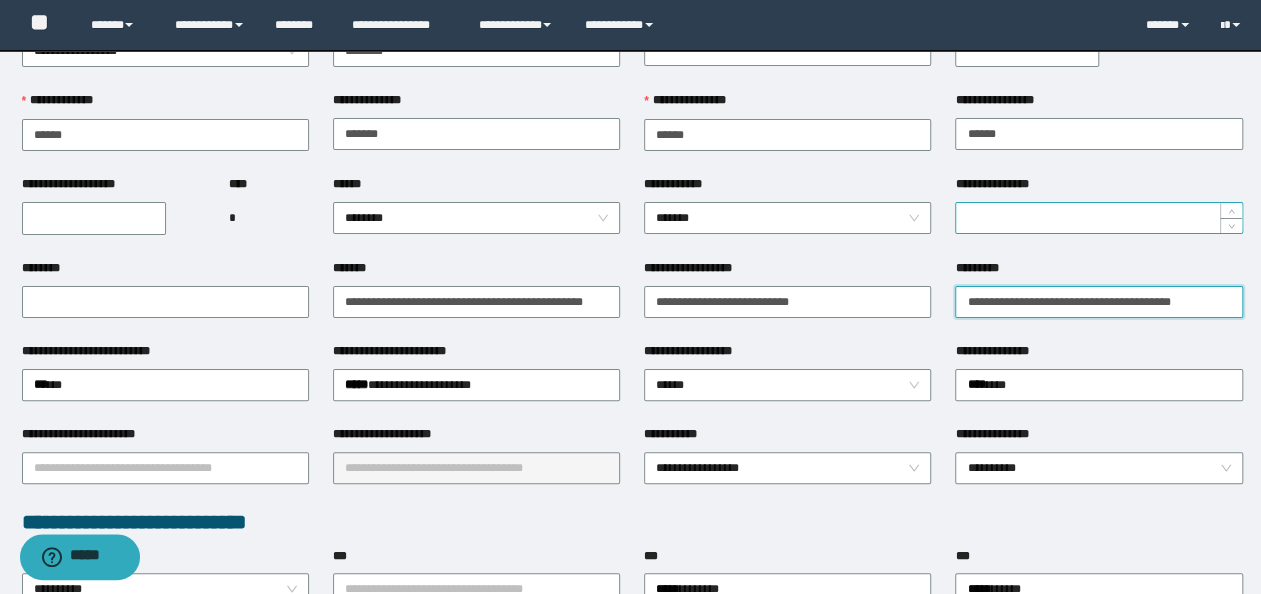 type on "**********" 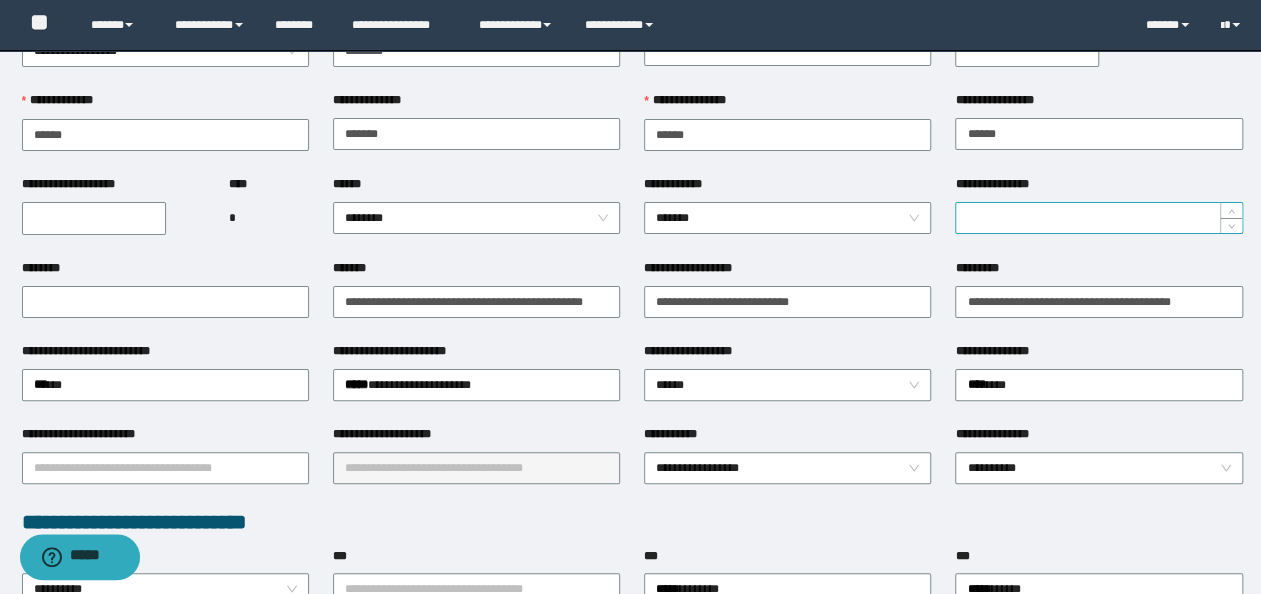 click on "**********" at bounding box center [1098, 218] 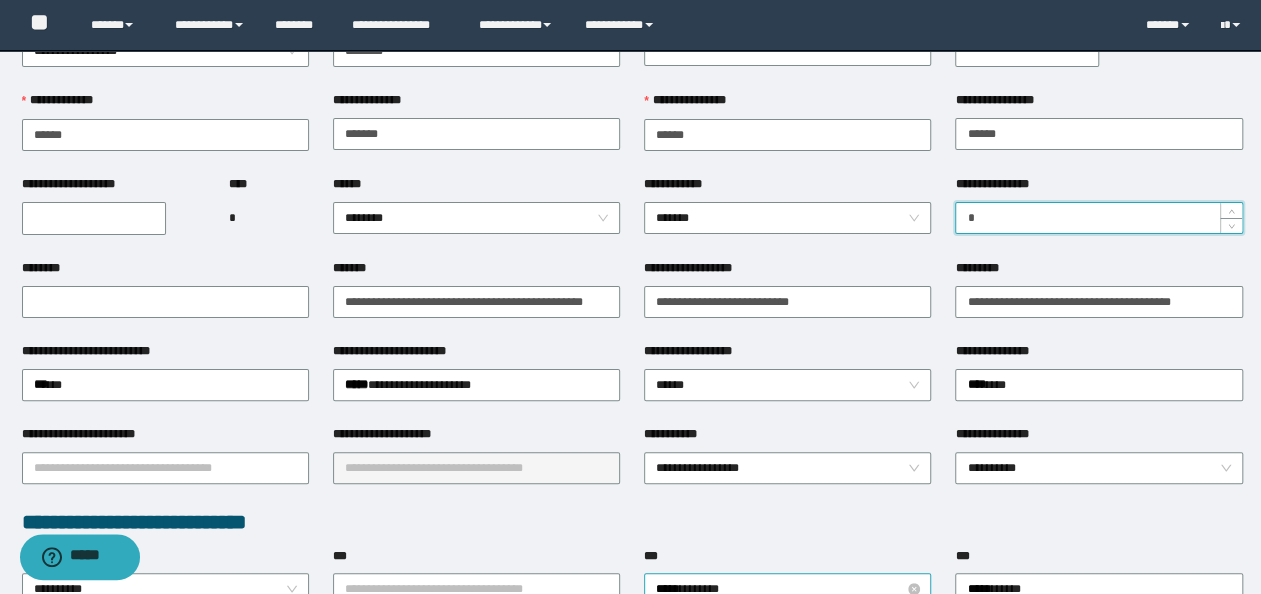 type on "*" 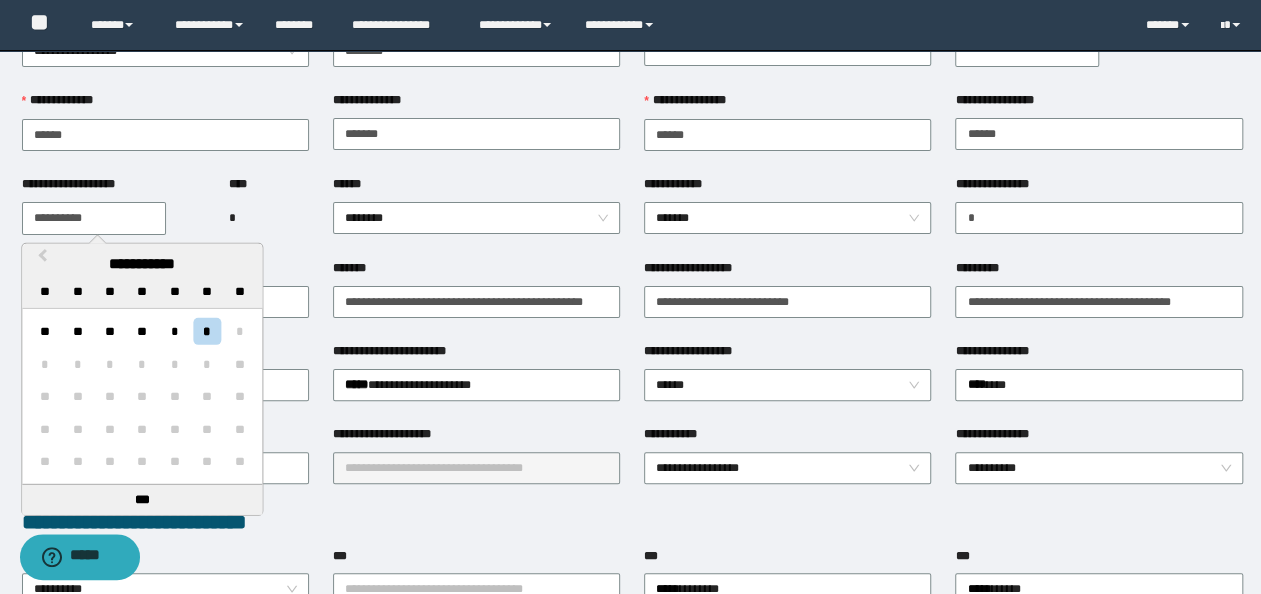 click on "**********" at bounding box center [94, 218] 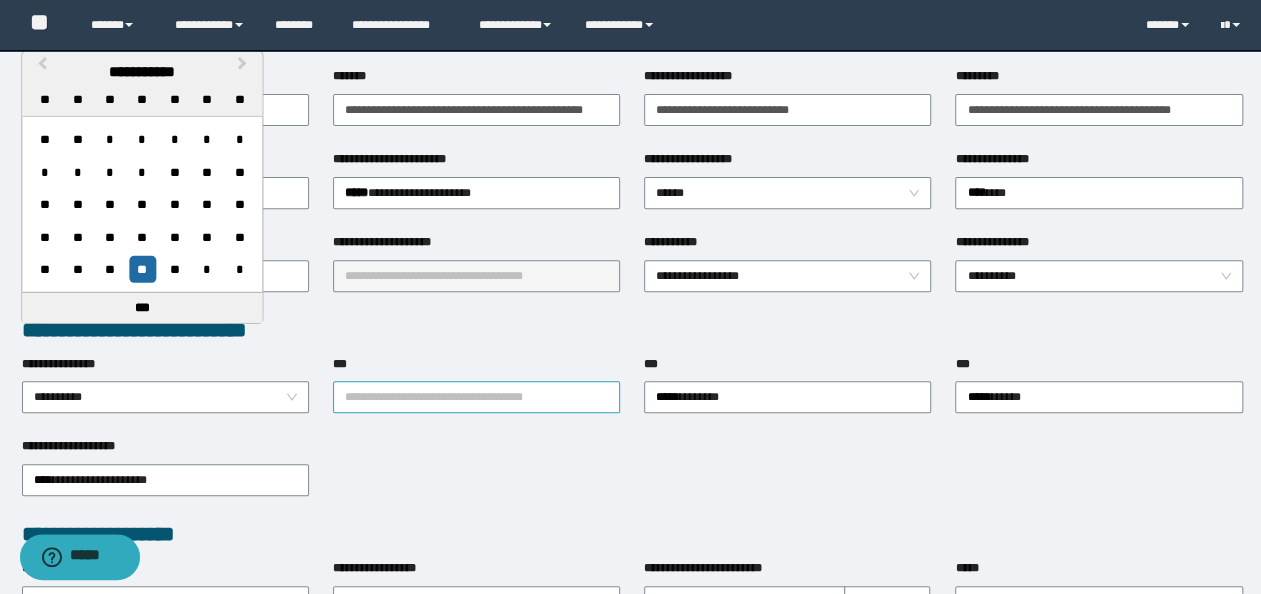 scroll, scrollTop: 300, scrollLeft: 0, axis: vertical 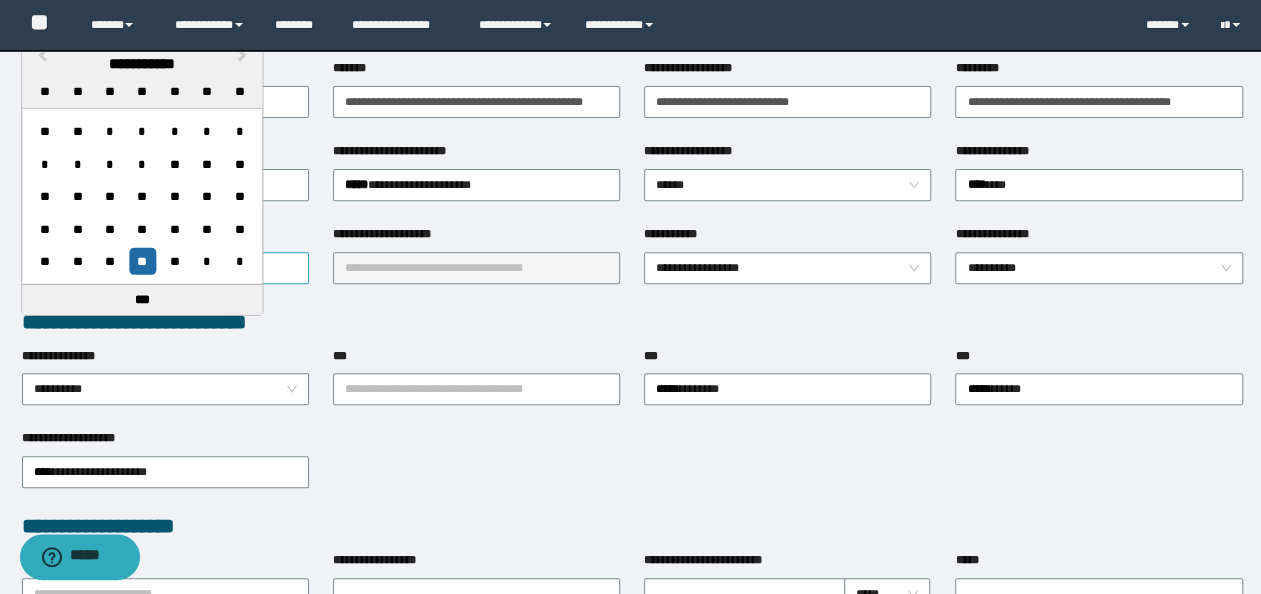 type on "**********" 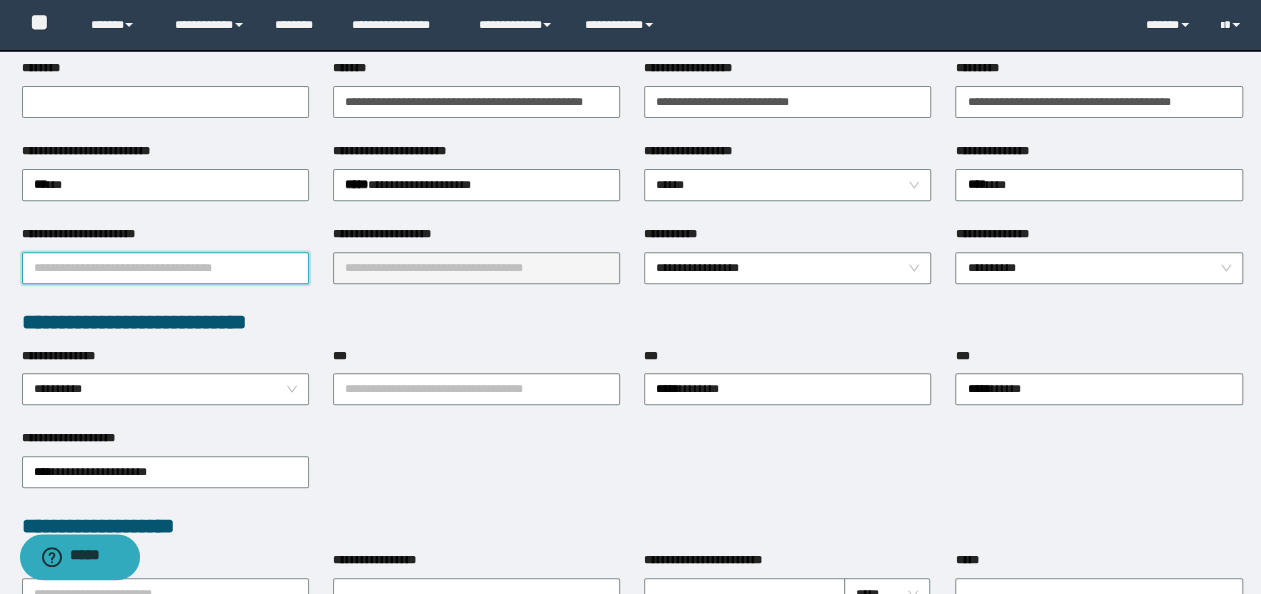 click on "**********" at bounding box center [165, 268] 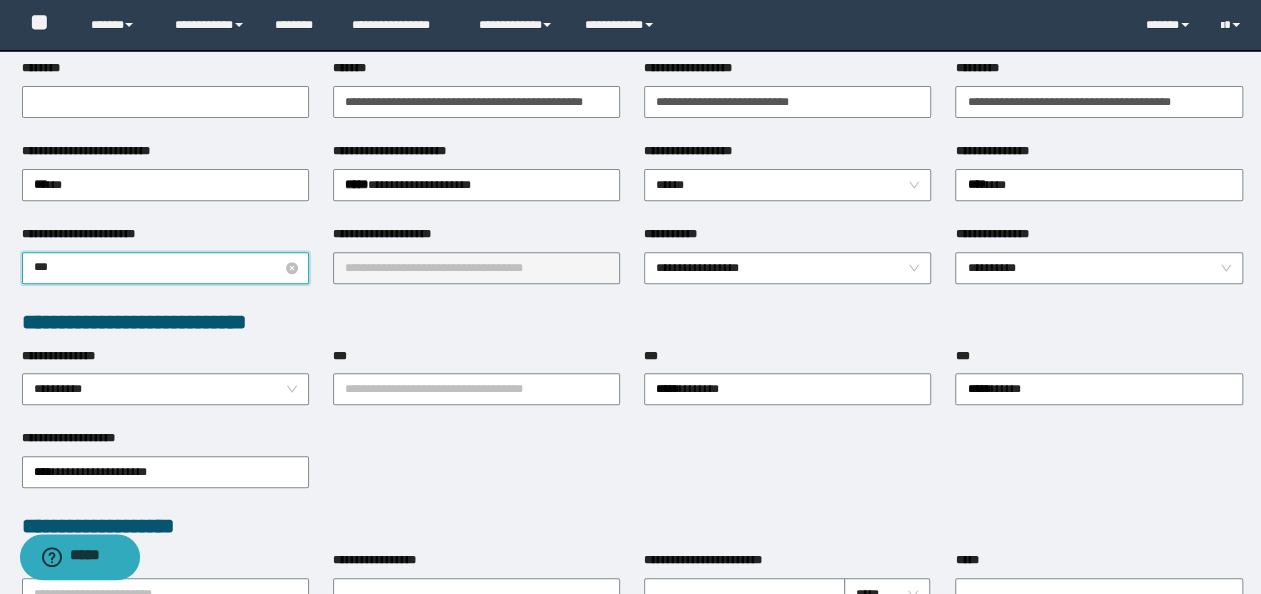 type on "****" 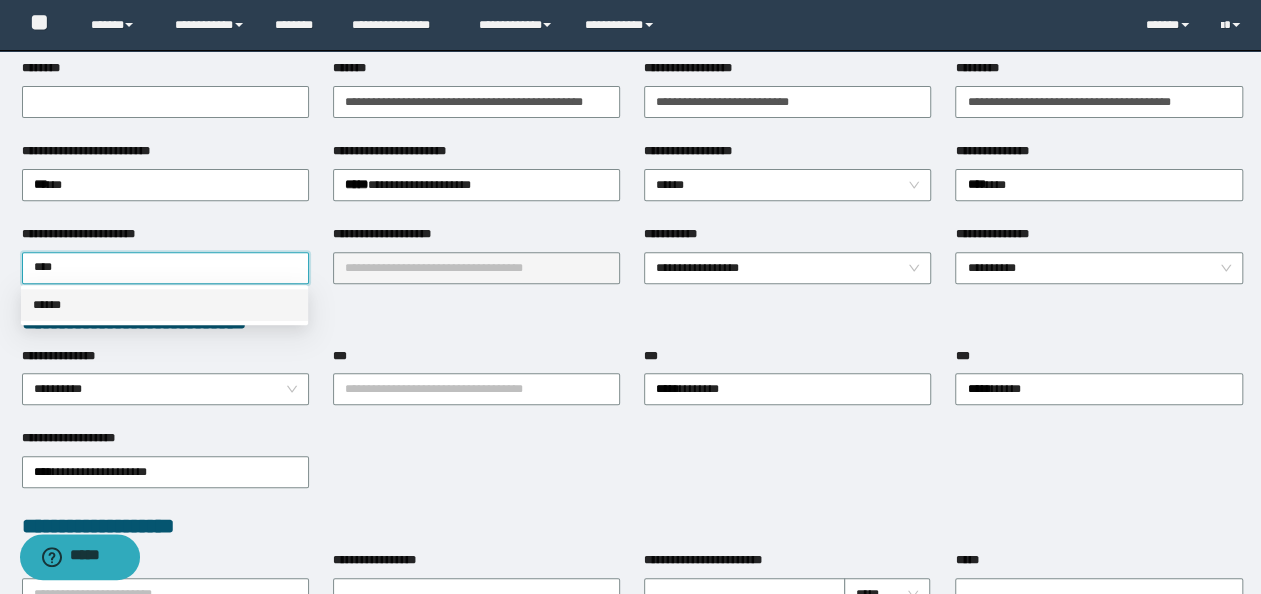 click on "******" at bounding box center (164, 305) 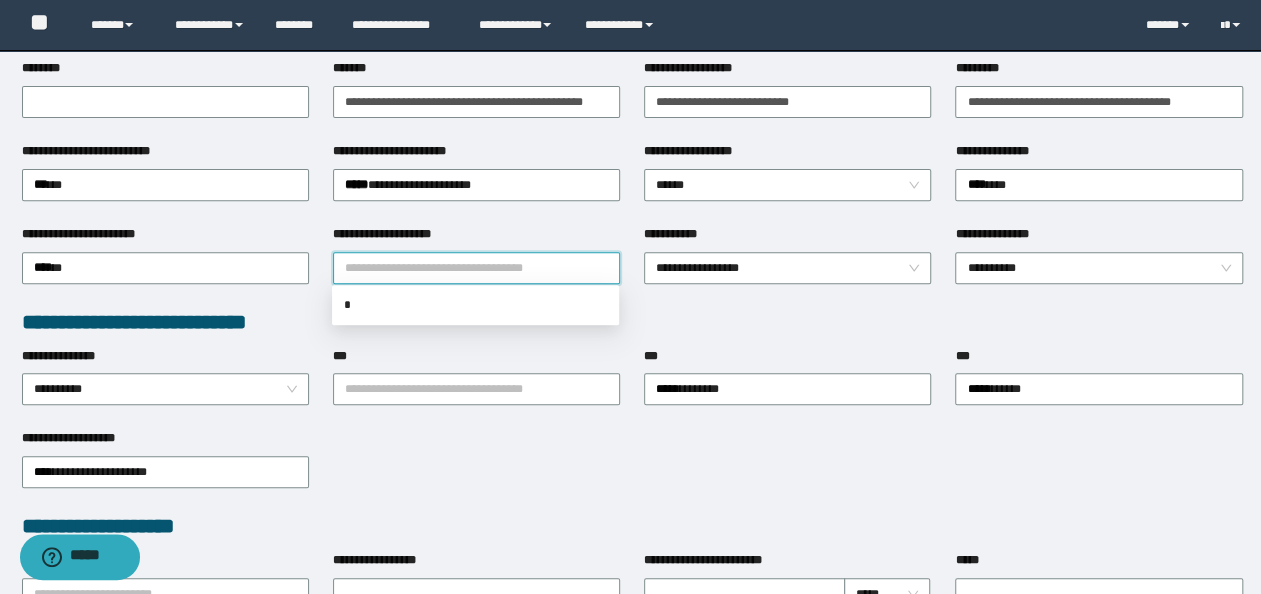 click on "**********" at bounding box center [476, 268] 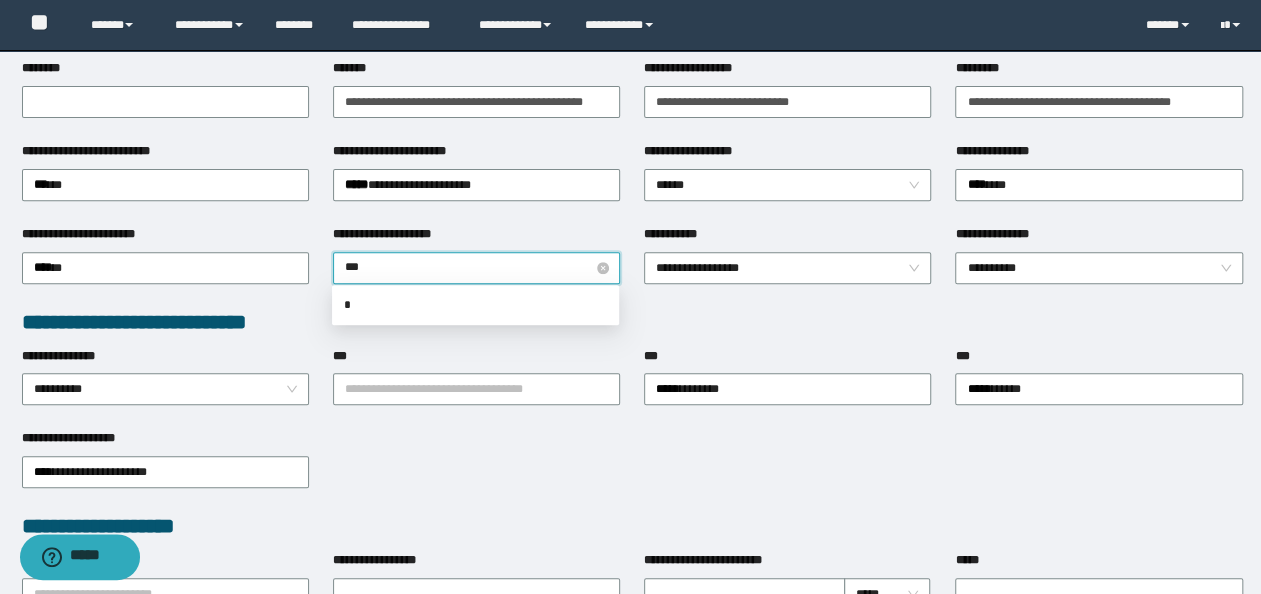 type on "****" 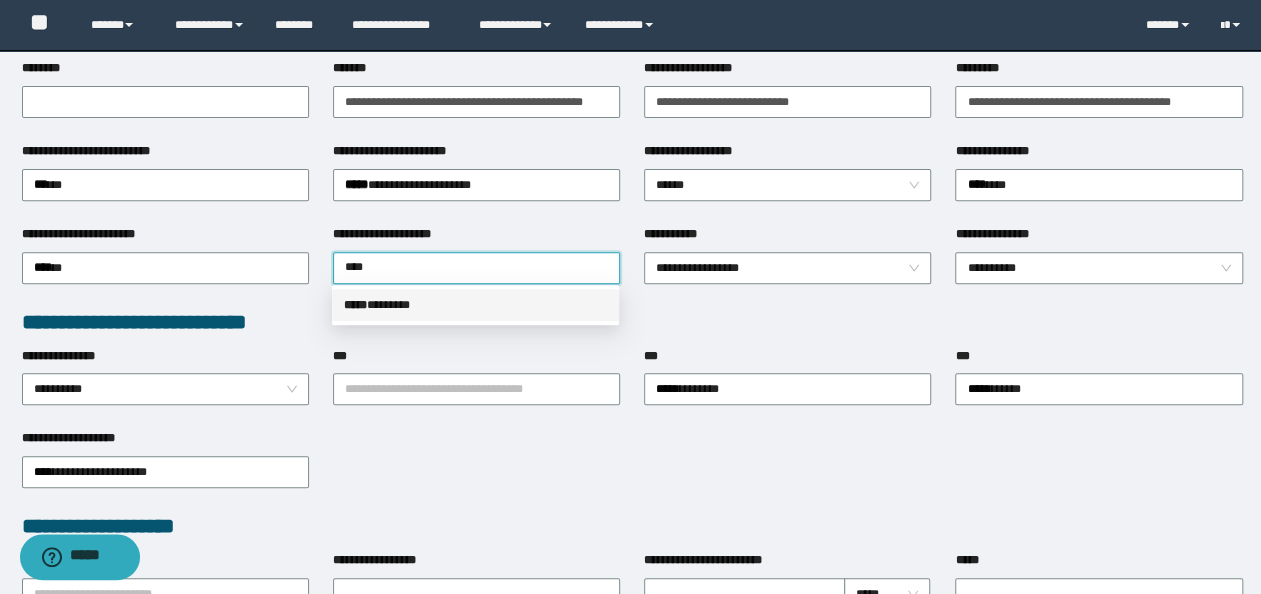 click on "***** * ******" at bounding box center (475, 305) 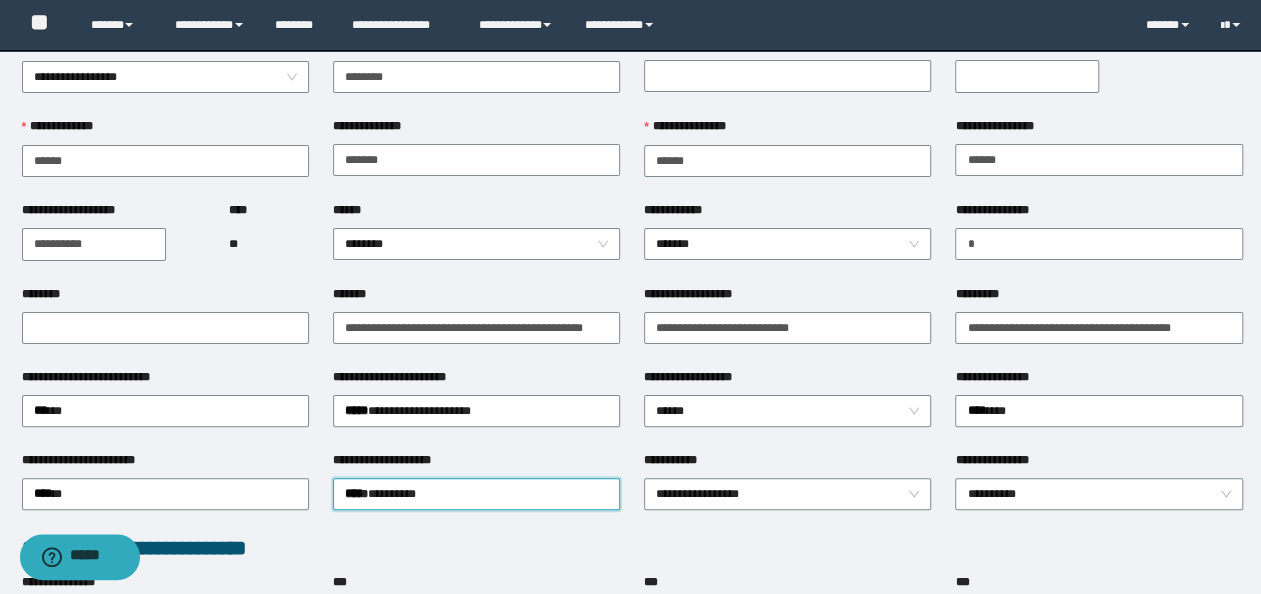 scroll, scrollTop: 0, scrollLeft: 0, axis: both 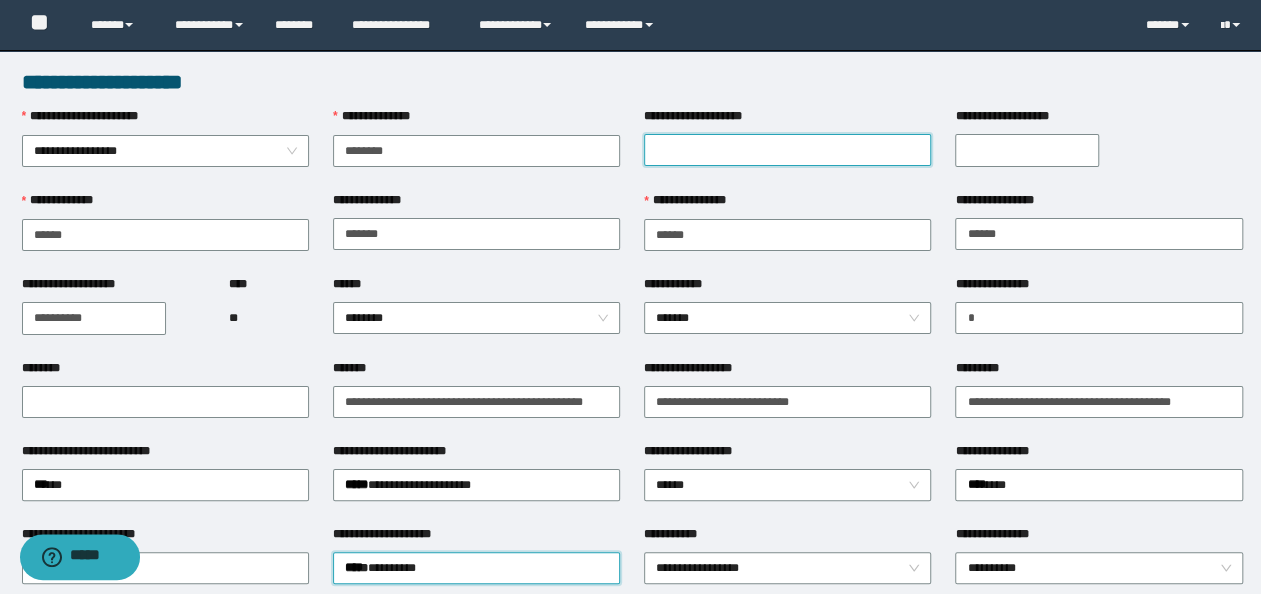 click on "**********" at bounding box center (787, 150) 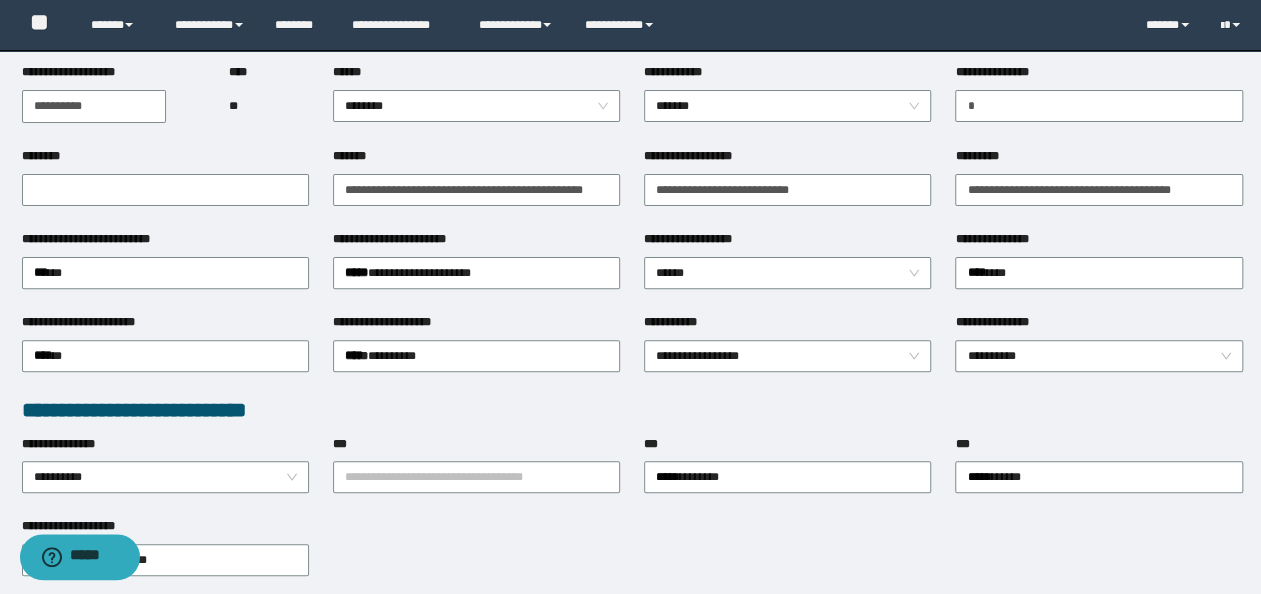 scroll, scrollTop: 300, scrollLeft: 0, axis: vertical 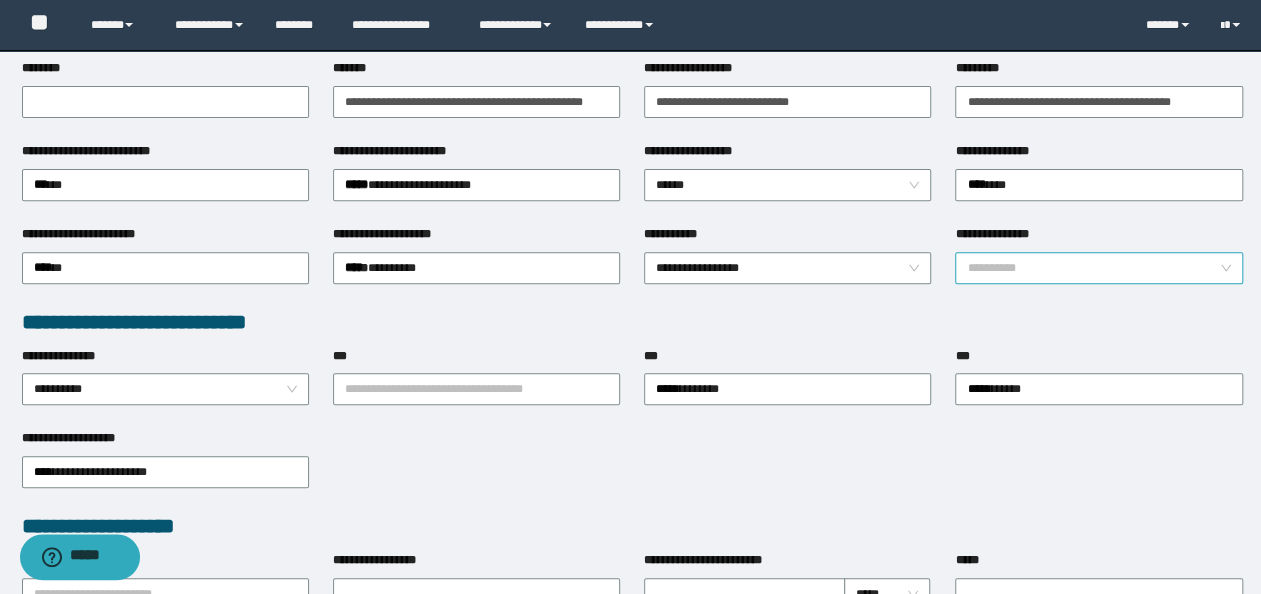 click on "**********" at bounding box center (1099, 268) 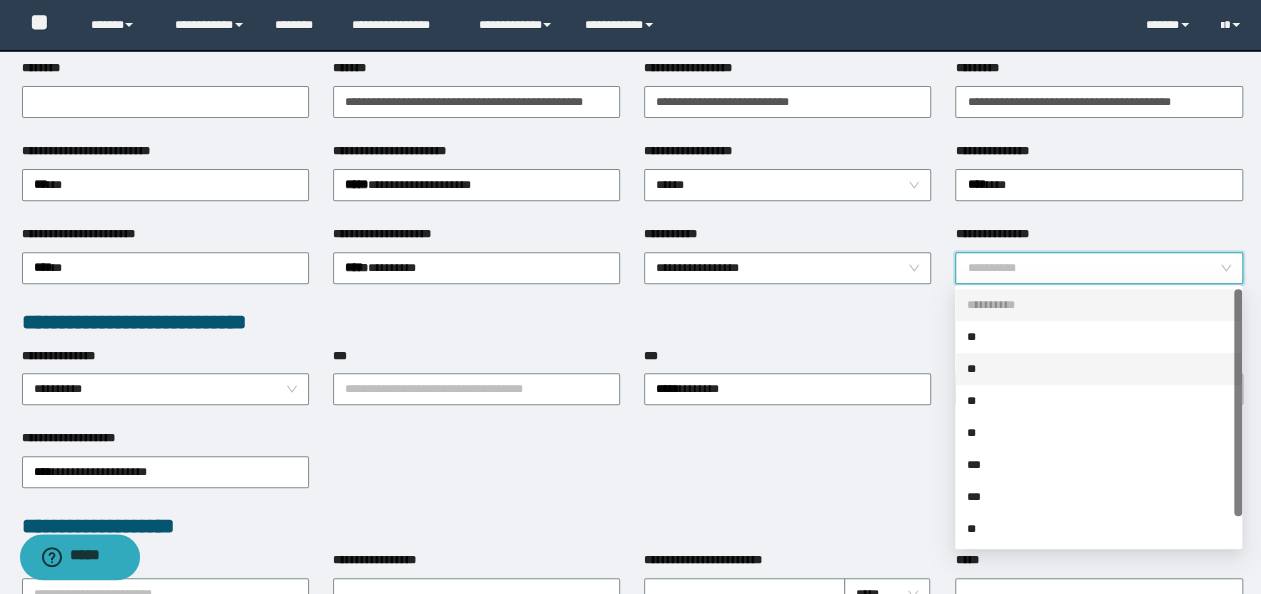 click on "**" at bounding box center [1098, 369] 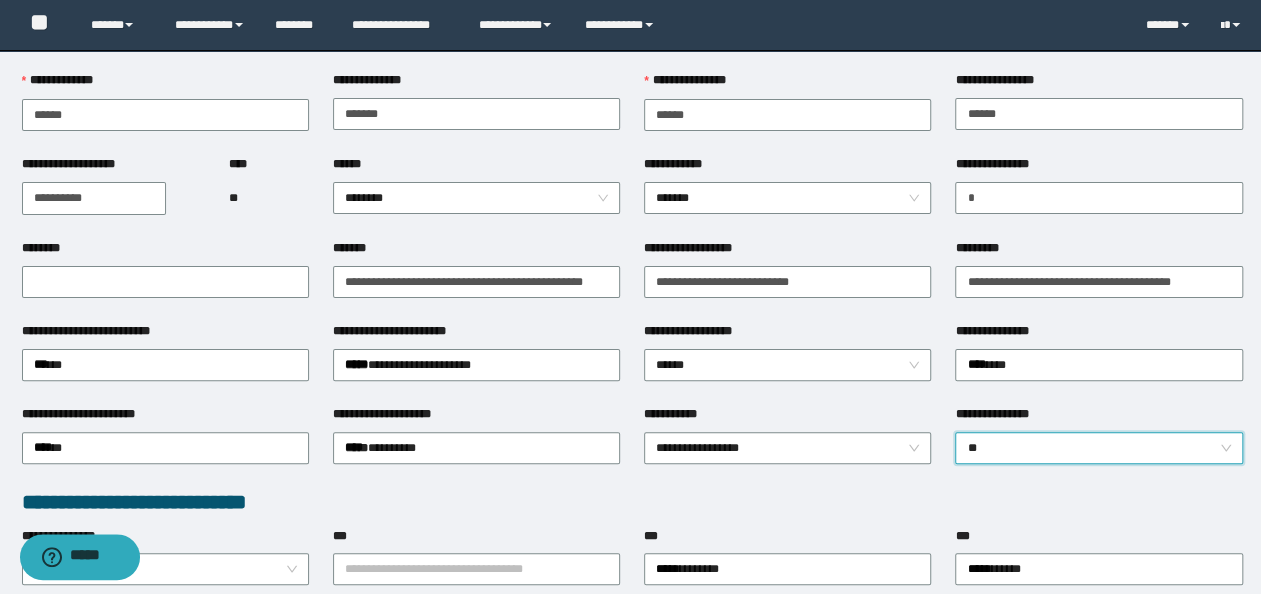 scroll, scrollTop: 0, scrollLeft: 0, axis: both 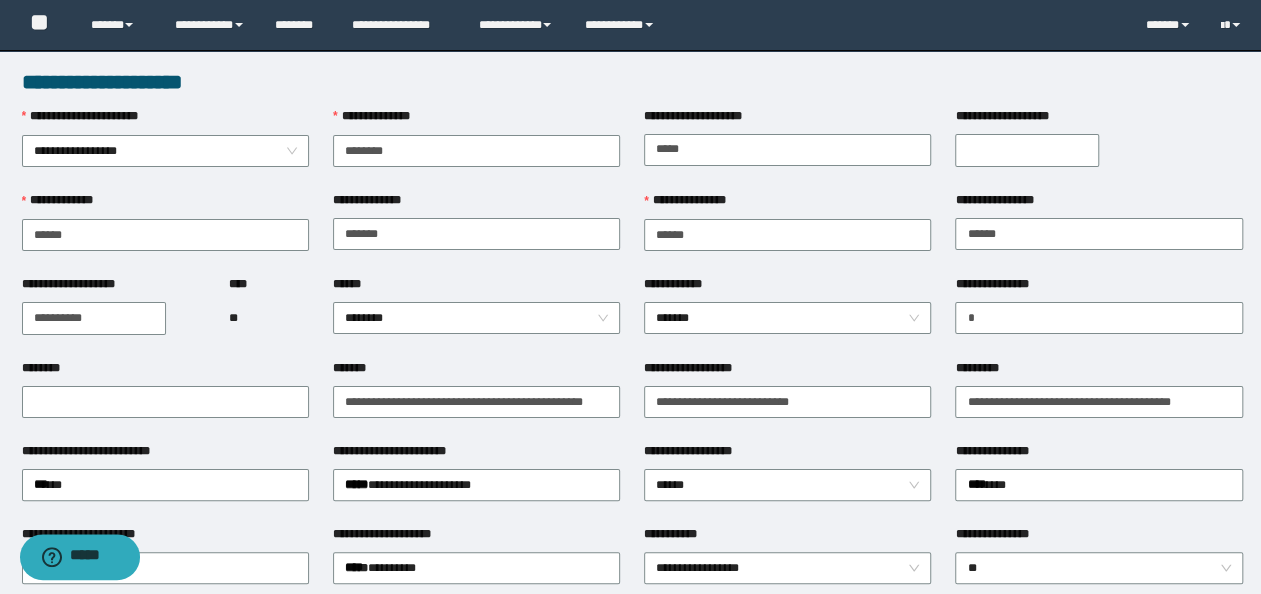 click on "**********" at bounding box center (1098, 149) 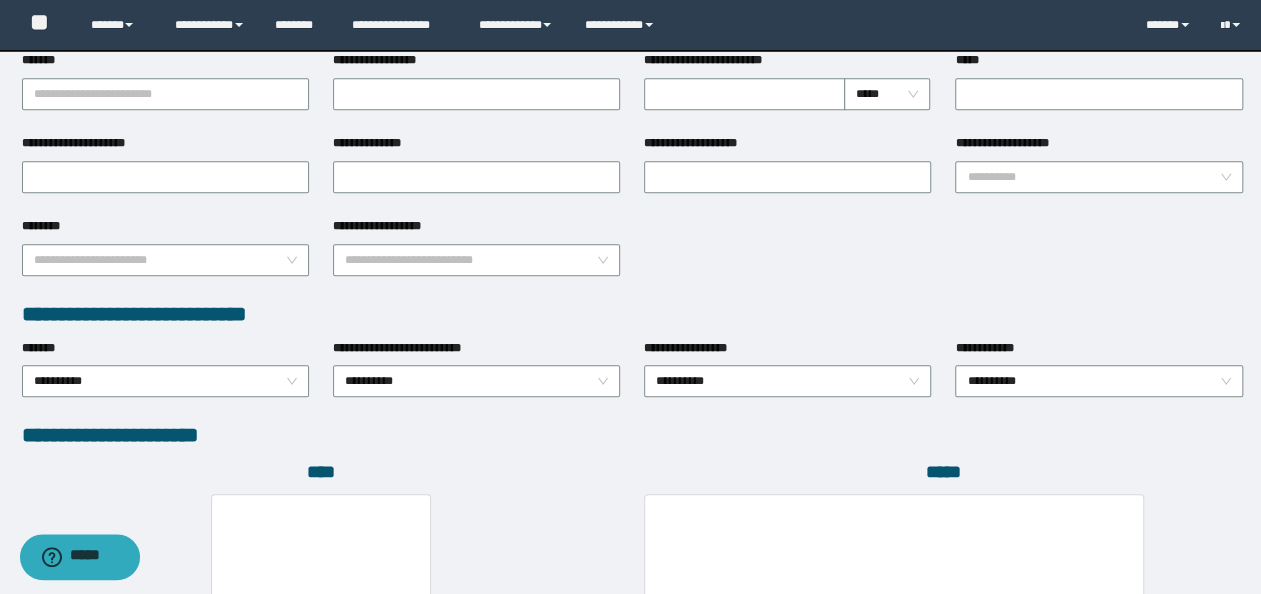 scroll, scrollTop: 1108, scrollLeft: 0, axis: vertical 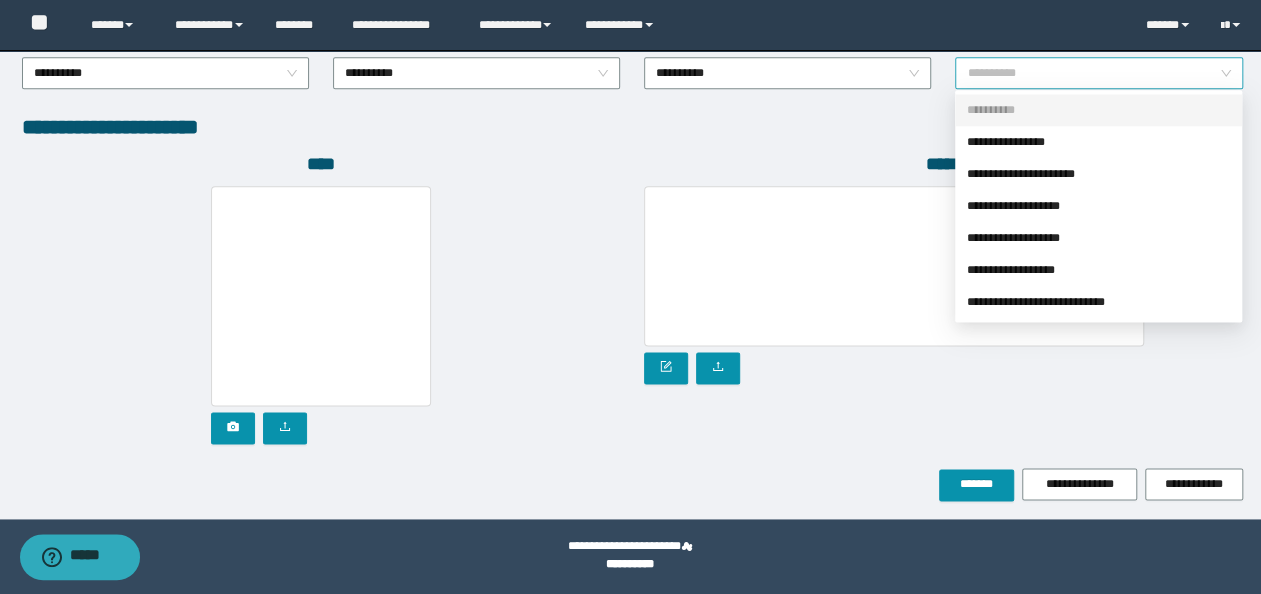 click on "**********" at bounding box center [1099, 73] 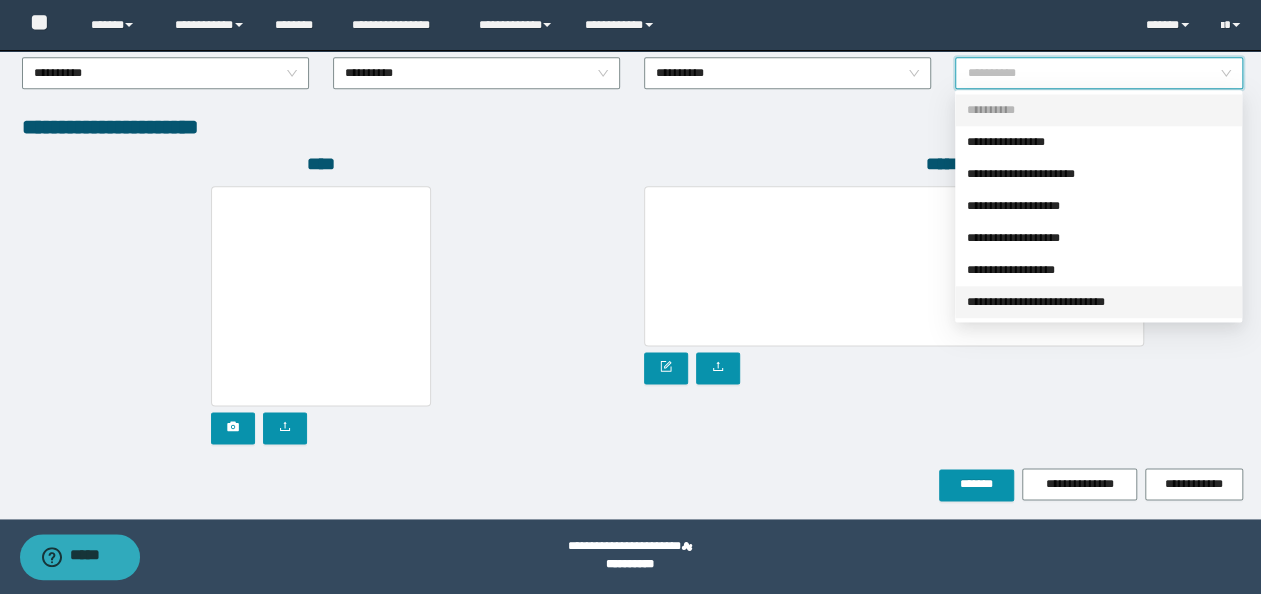 click on "**********" at bounding box center (1098, 302) 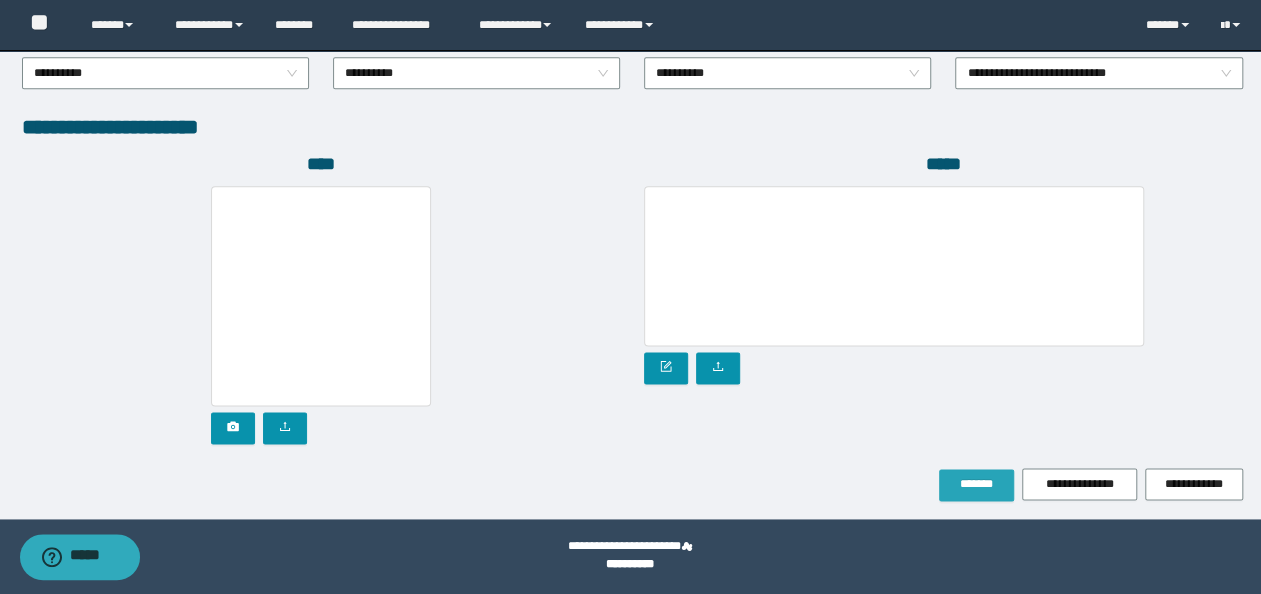 click on "*******" at bounding box center (976, 485) 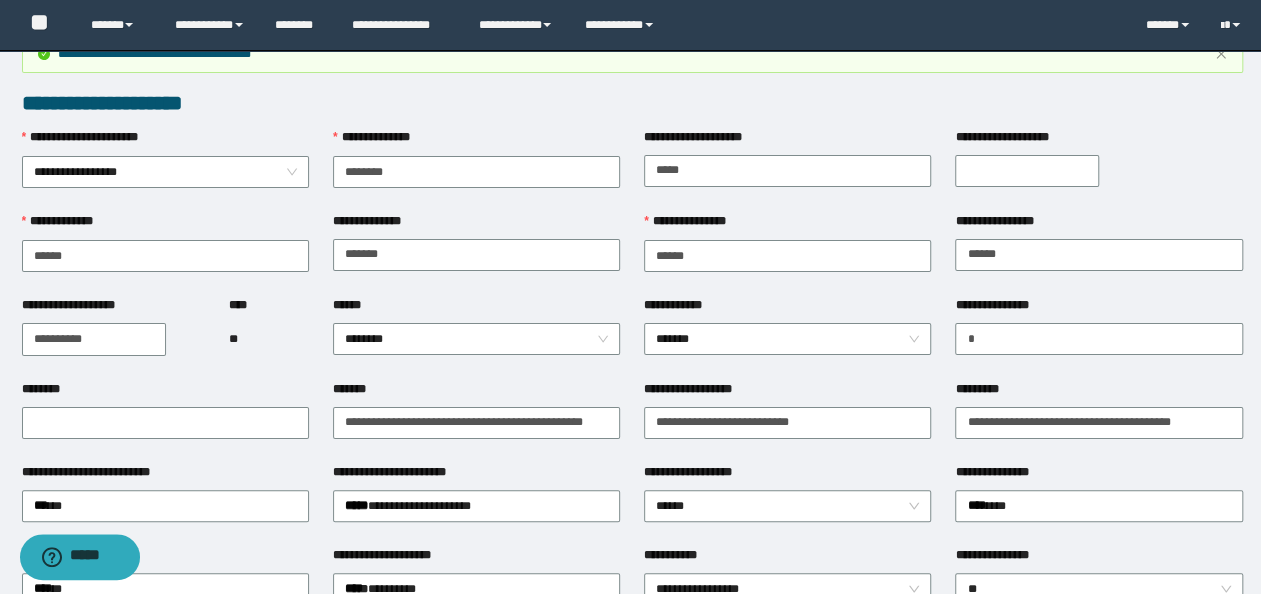 scroll, scrollTop: 0, scrollLeft: 0, axis: both 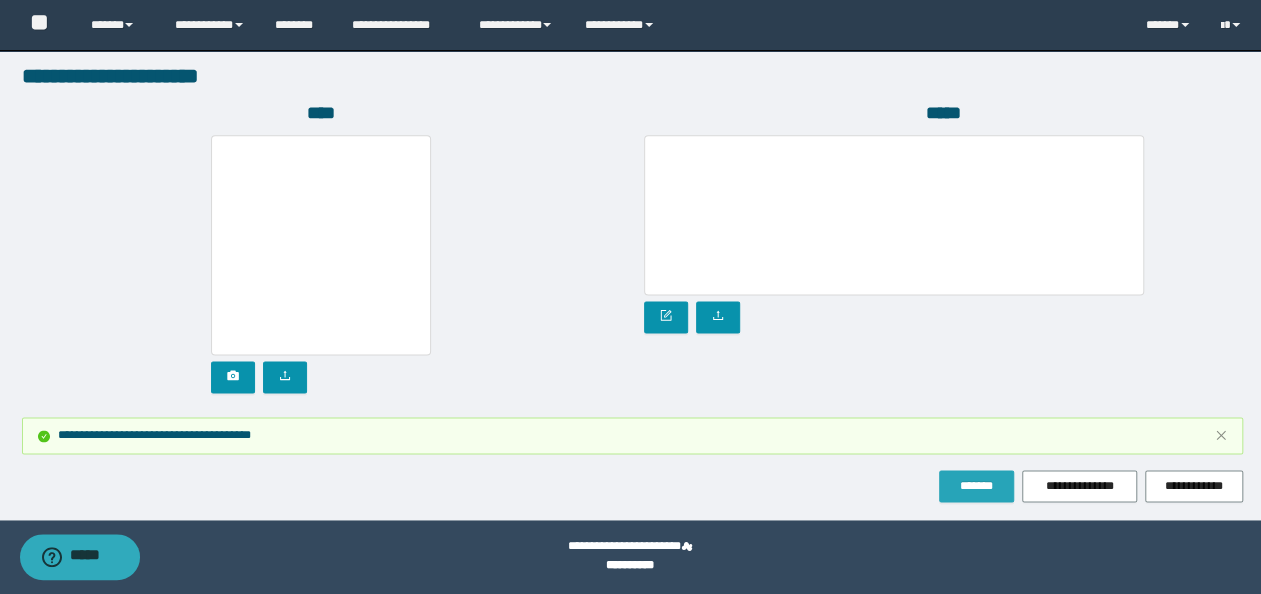 click on "*******" at bounding box center [976, 486] 